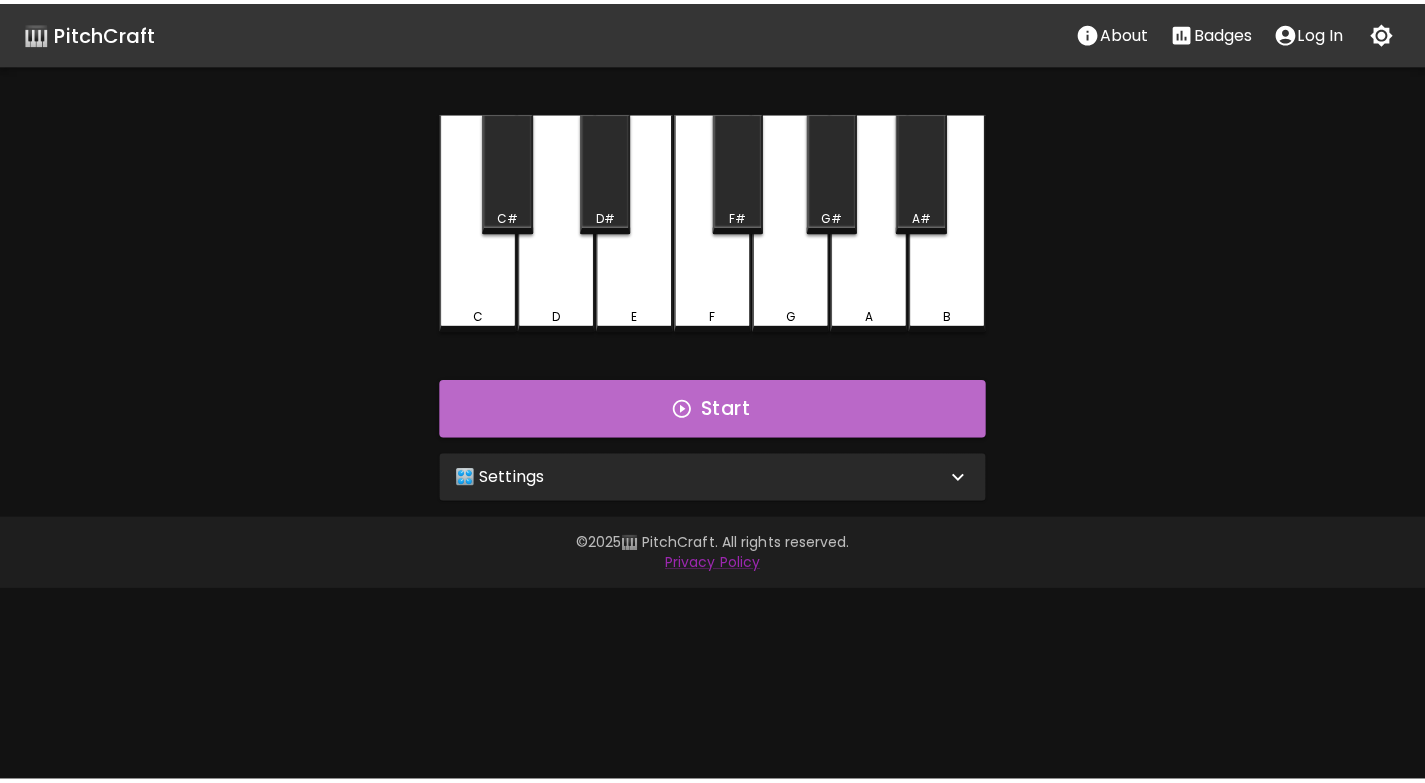 scroll, scrollTop: 0, scrollLeft: 0, axis: both 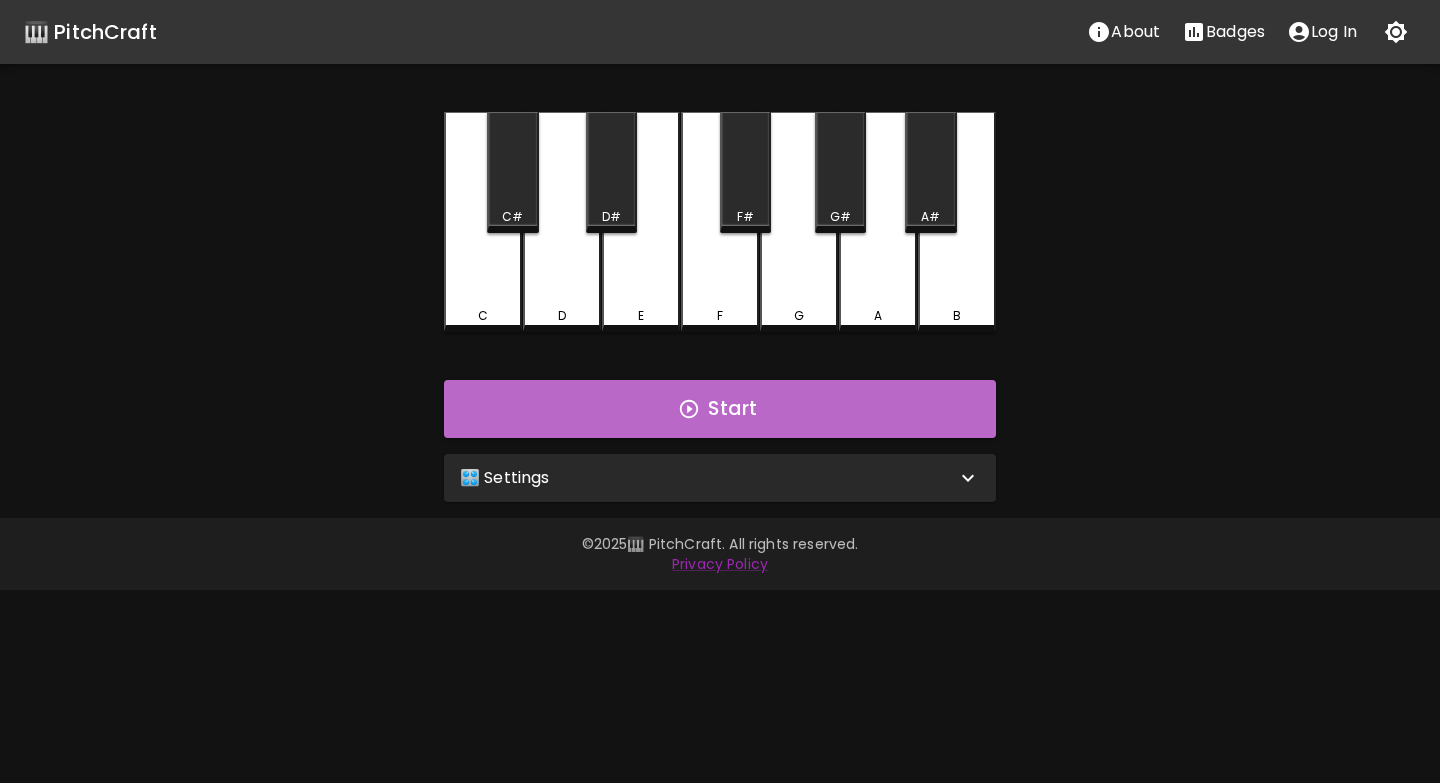 click on "Start" at bounding box center [720, 409] 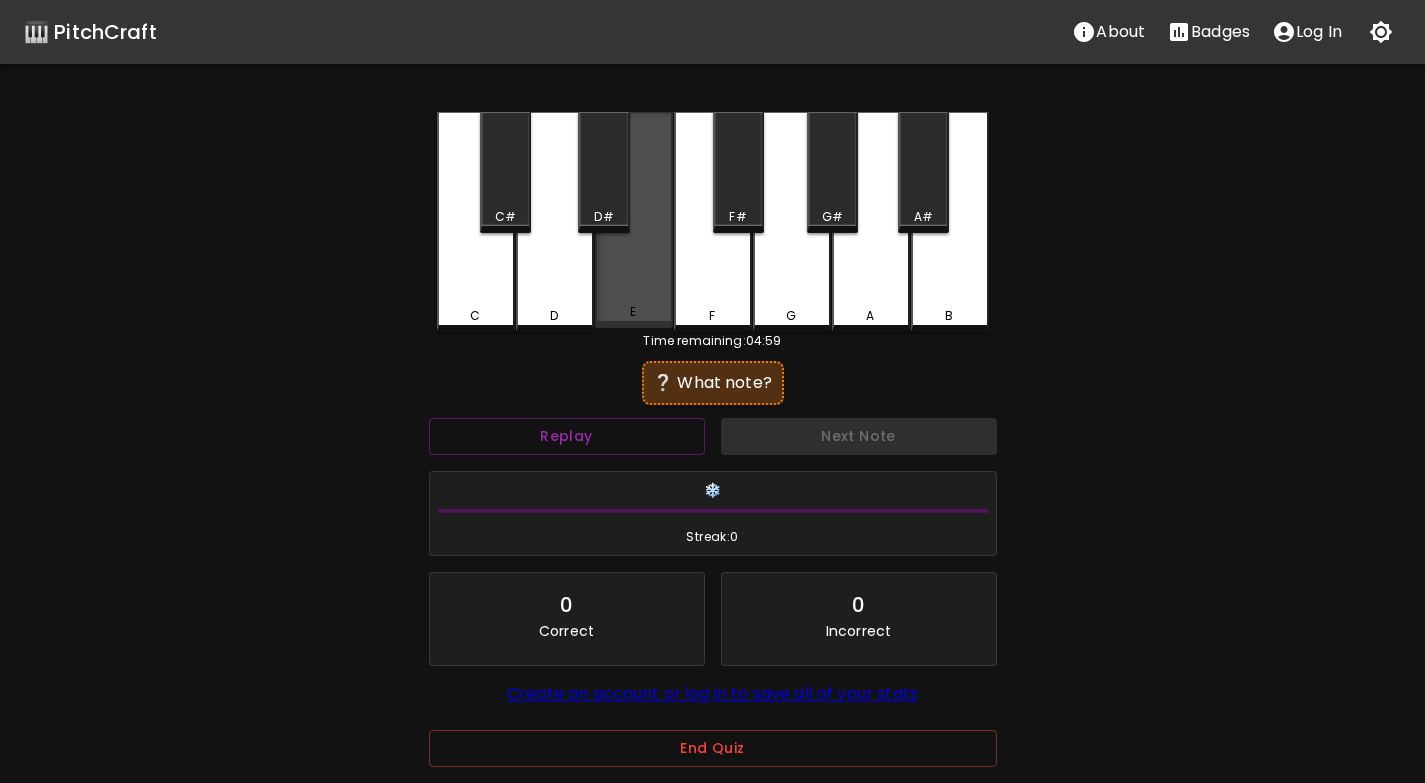 click on "E" at bounding box center (634, 220) 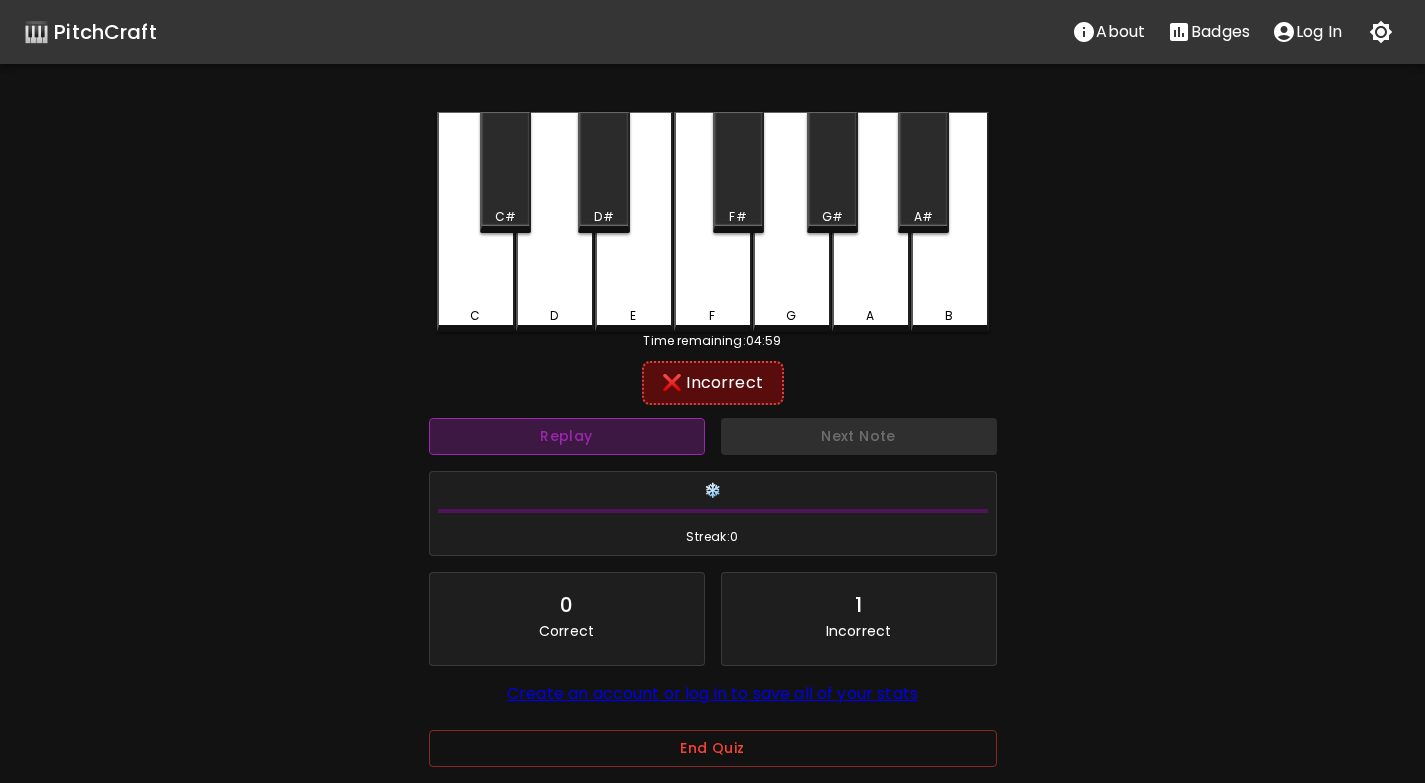 click on "Replay" at bounding box center [567, 436] 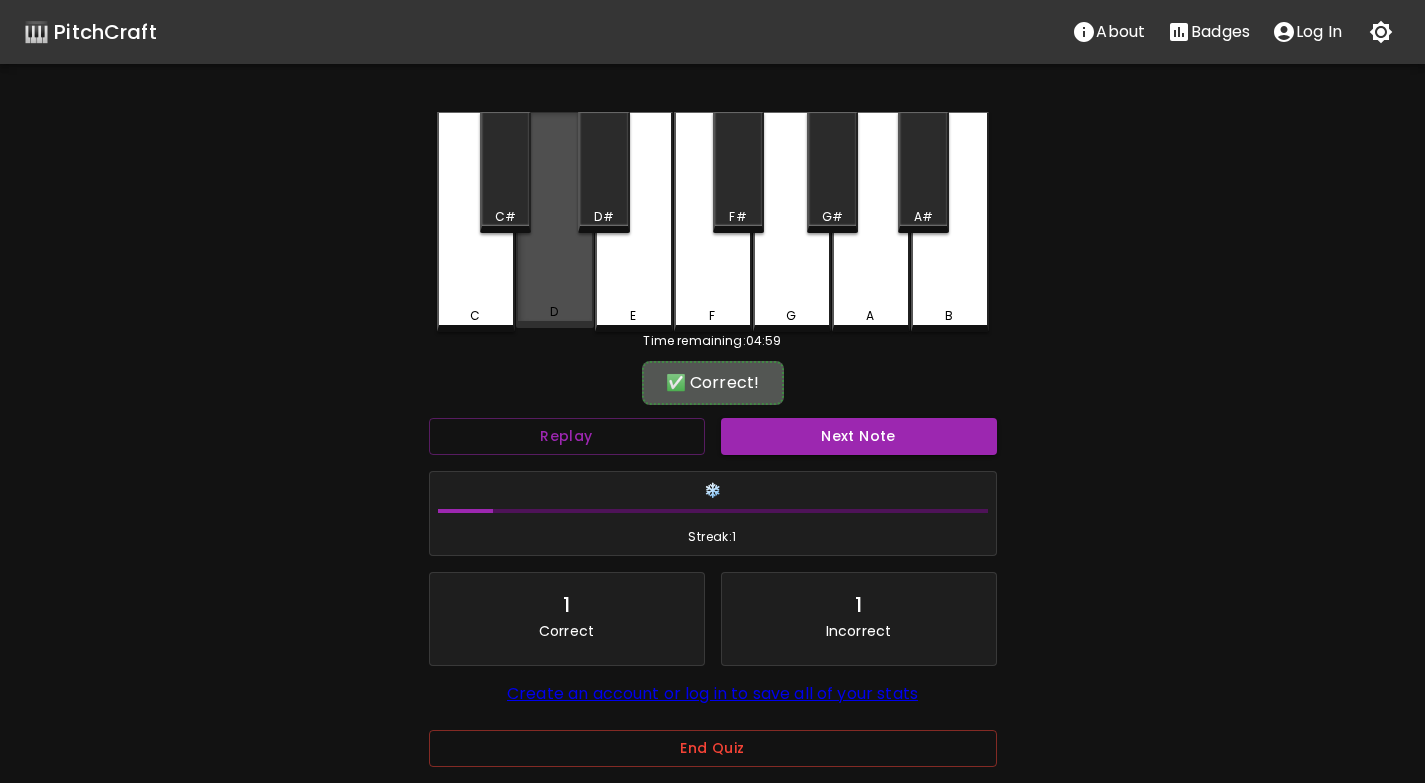click on "D" at bounding box center (555, 220) 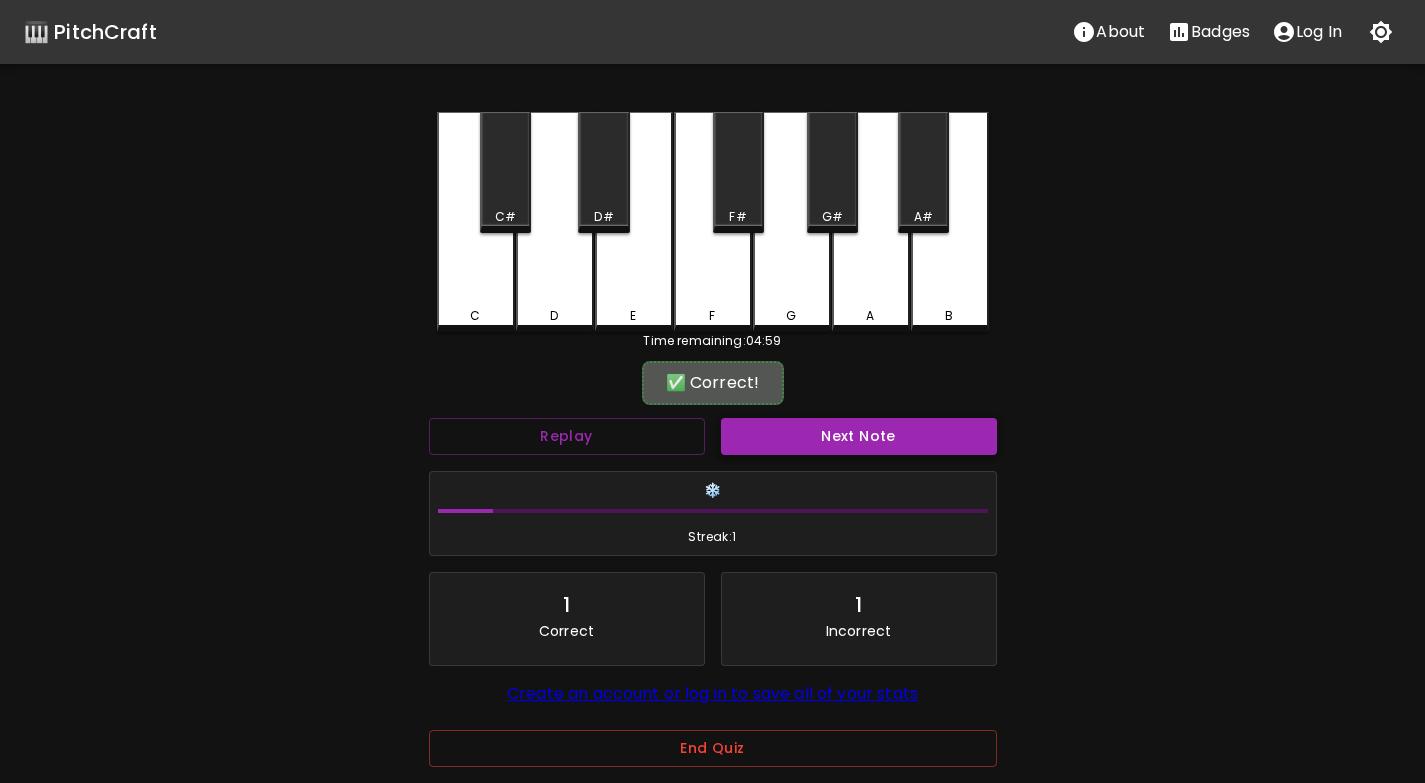 click on "Next Note" at bounding box center [859, 436] 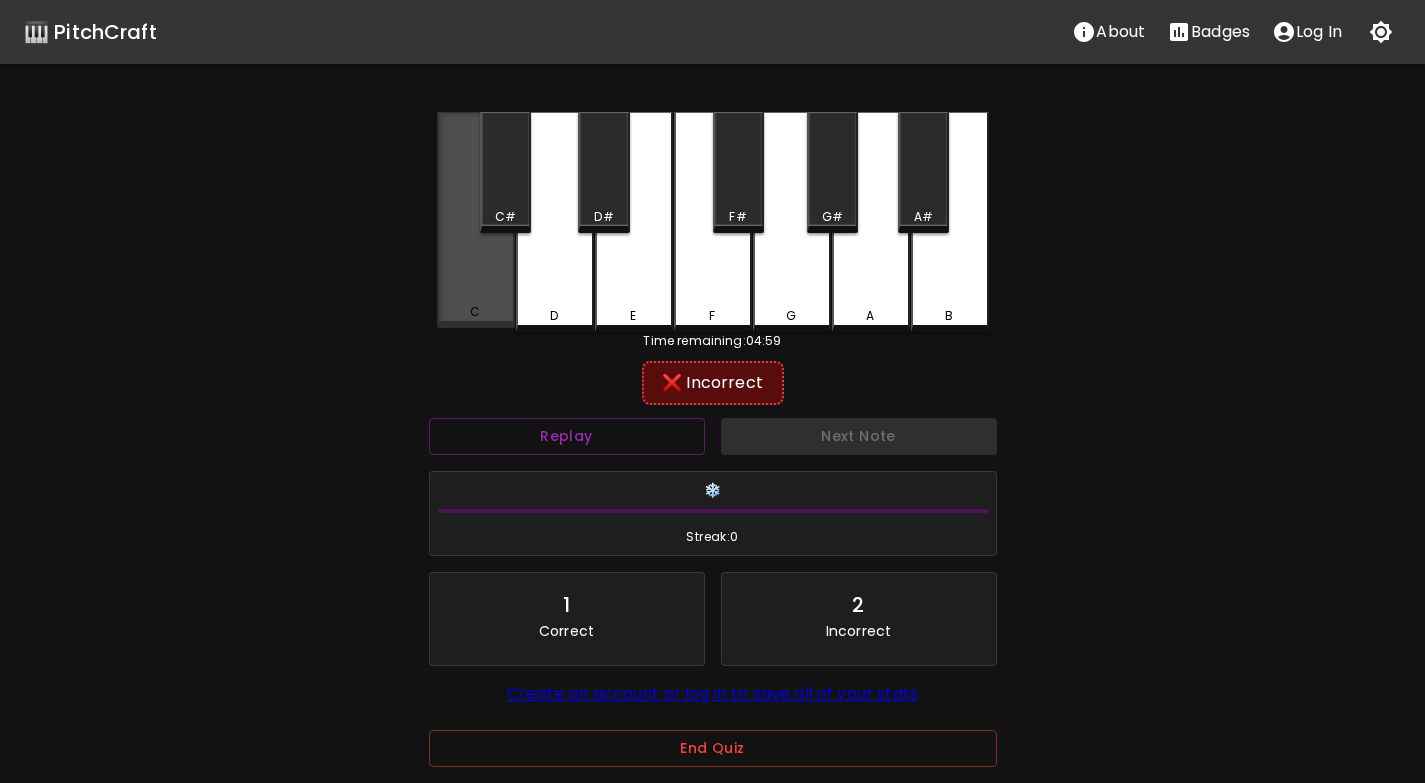 click on "C" at bounding box center (476, 220) 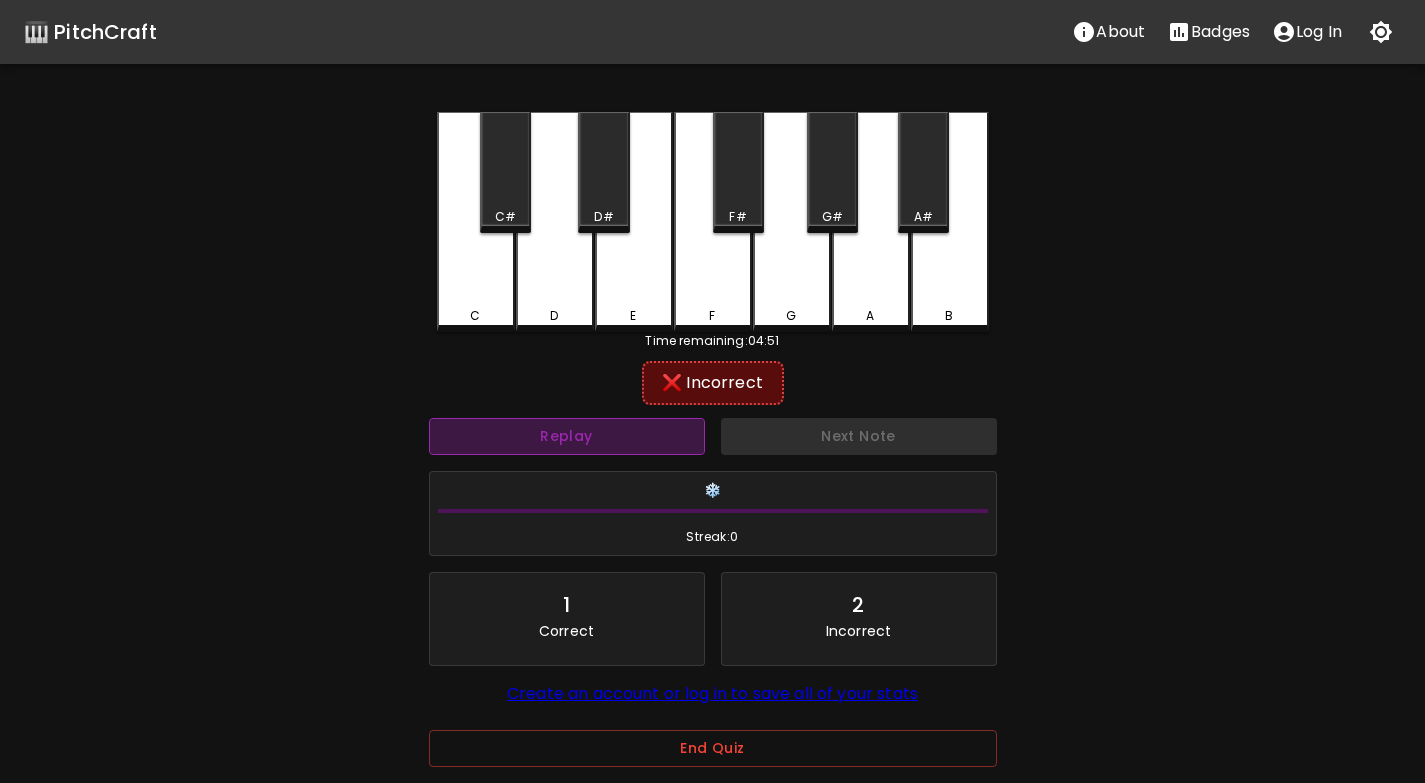 click on "Replay" at bounding box center [567, 436] 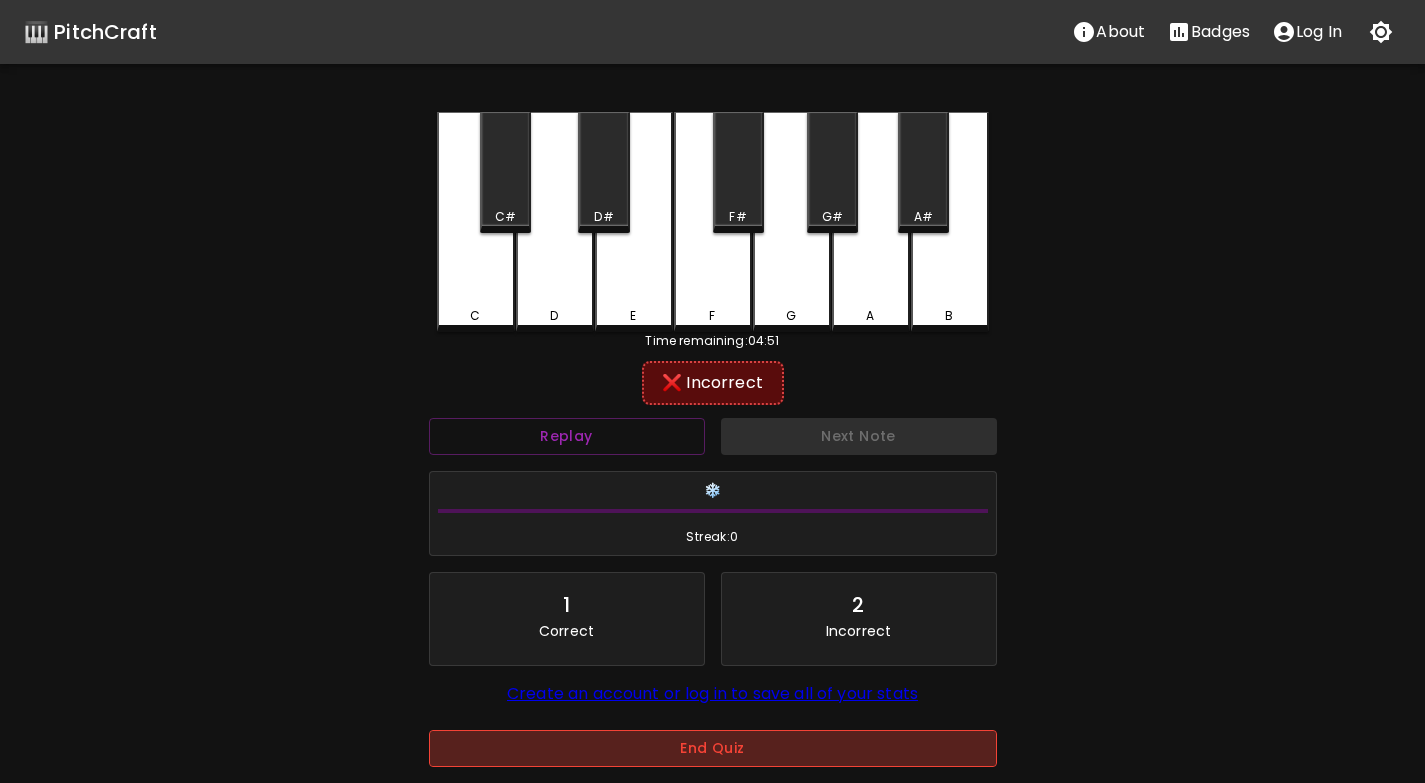 click on "End Quiz" at bounding box center [713, 748] 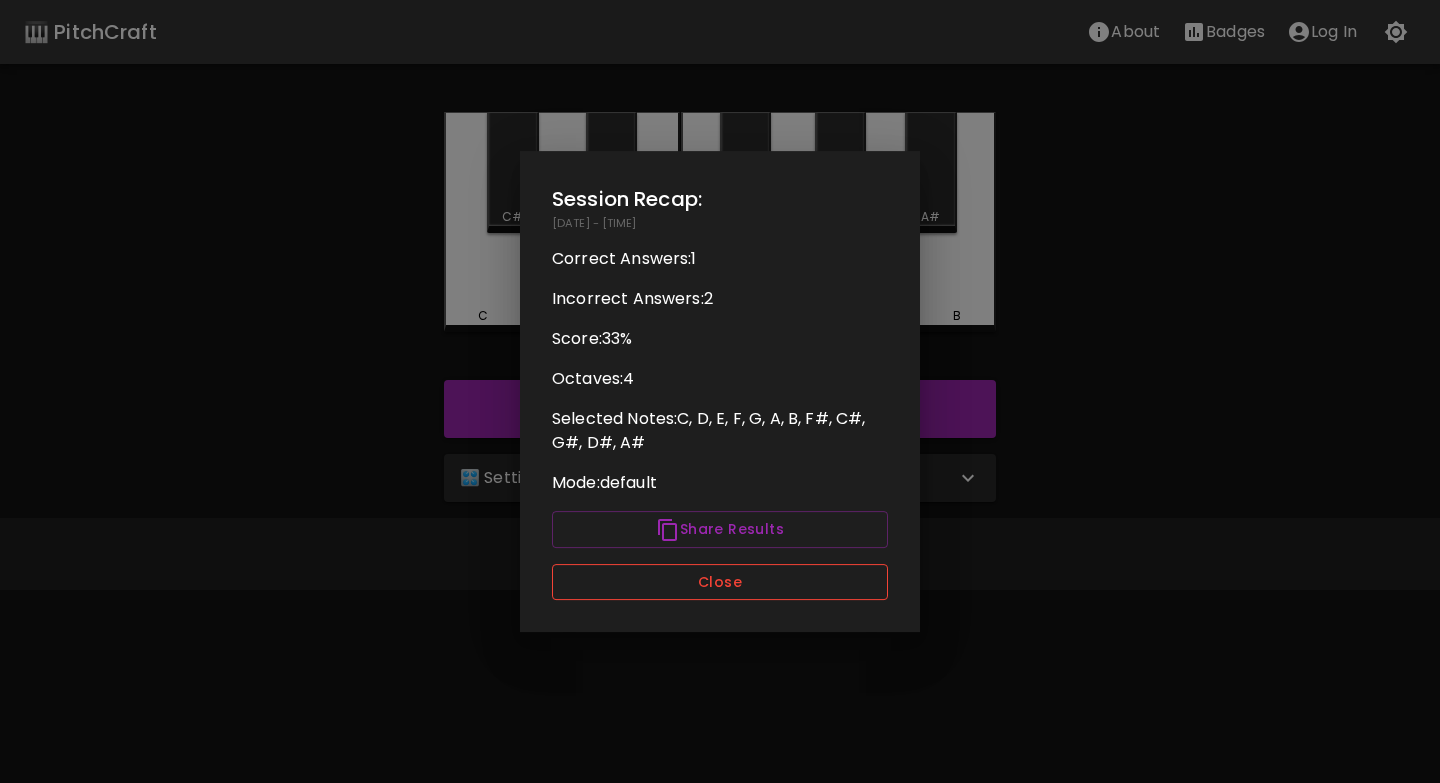 click on "Close" at bounding box center [720, 582] 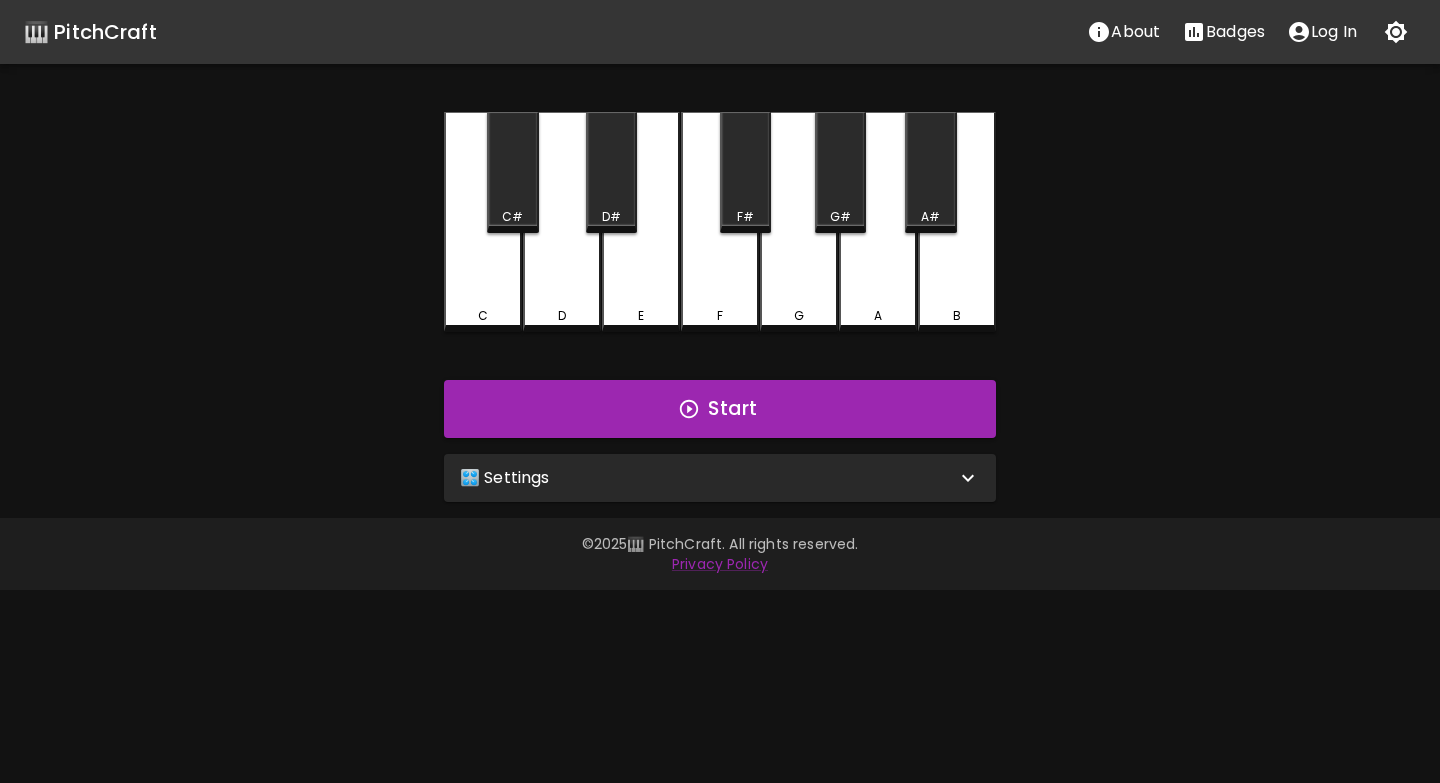 click on "🎛️ Settings" at bounding box center (708, 478) 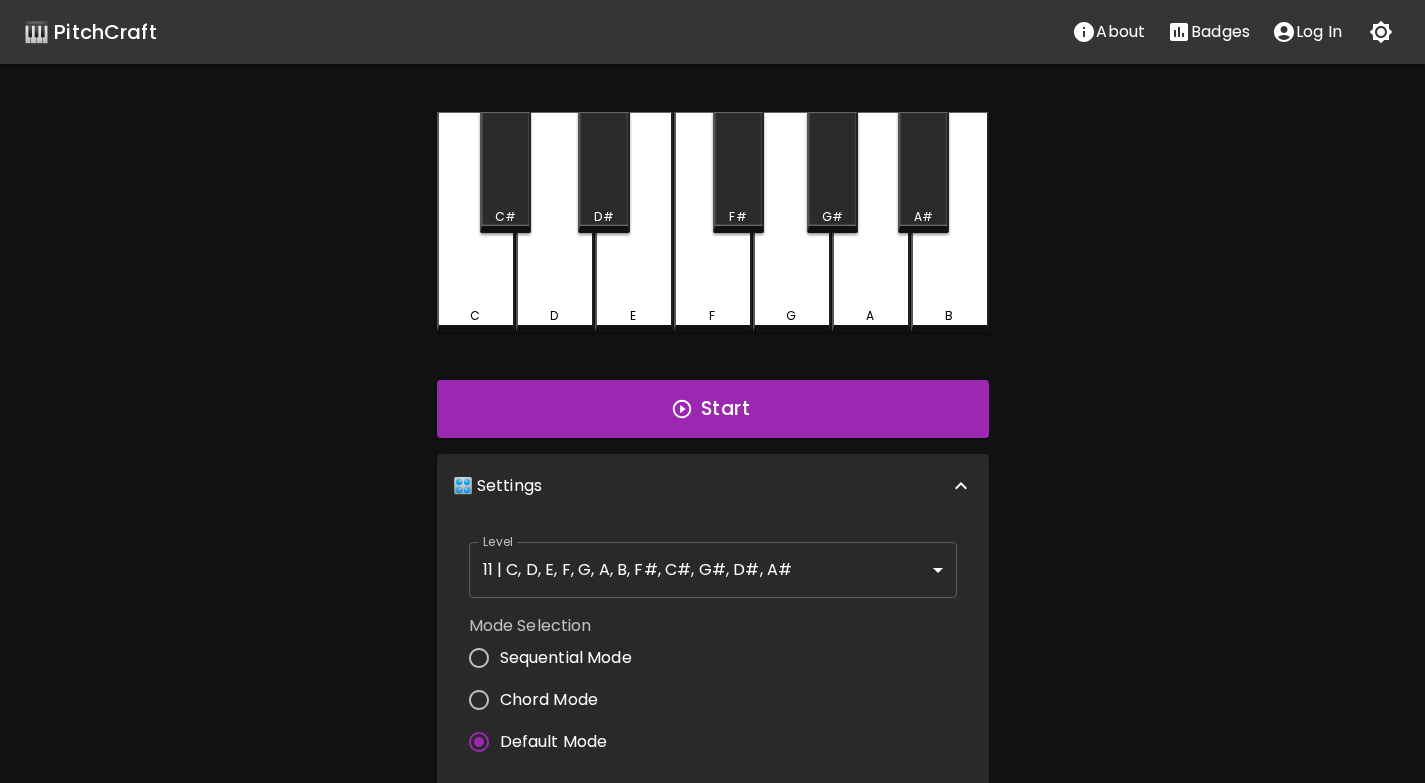 click on "🎹 PitchCraft About Badges   Log In C C# D D# E F F# G G# A A# B Start 🎛️ Settings Level 11 | C, D, E, F, G, A, B, F#, C#, G#, D#, A# 21 Level Mode Selection Sequential Mode Chord Mode Default Mode Show Keyboard Shortcuts Show Note Names Autoplay next note Show Streak Octave(s) High Voice 4 Octave Instrument Piano acoustic_grand_piano Instrument ©  [YEAR]  🎹 PitchCraft. All rights reserved. Privacy Policy About Badges Sign In Profile My account" at bounding box center [712, 642] 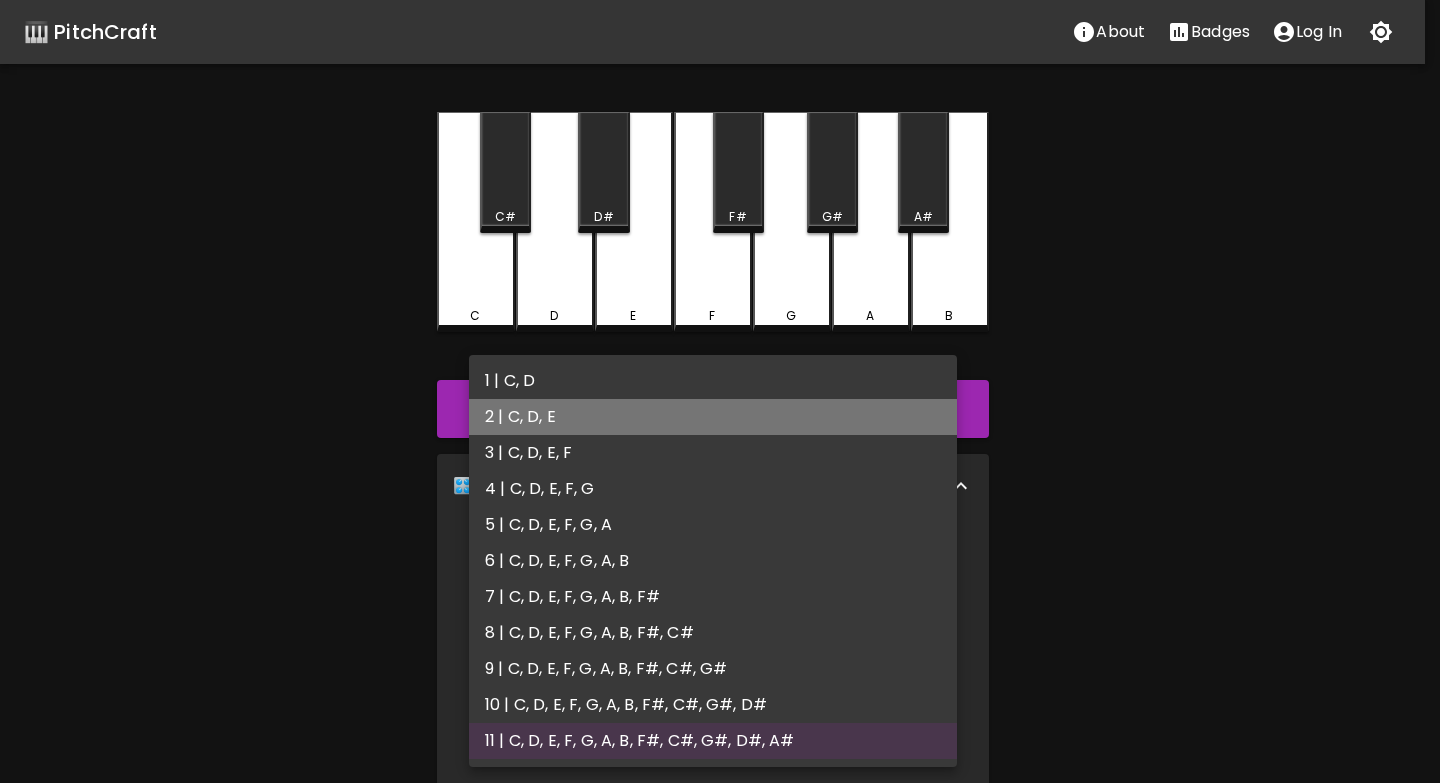click on "2 | C, D, E" at bounding box center [713, 417] 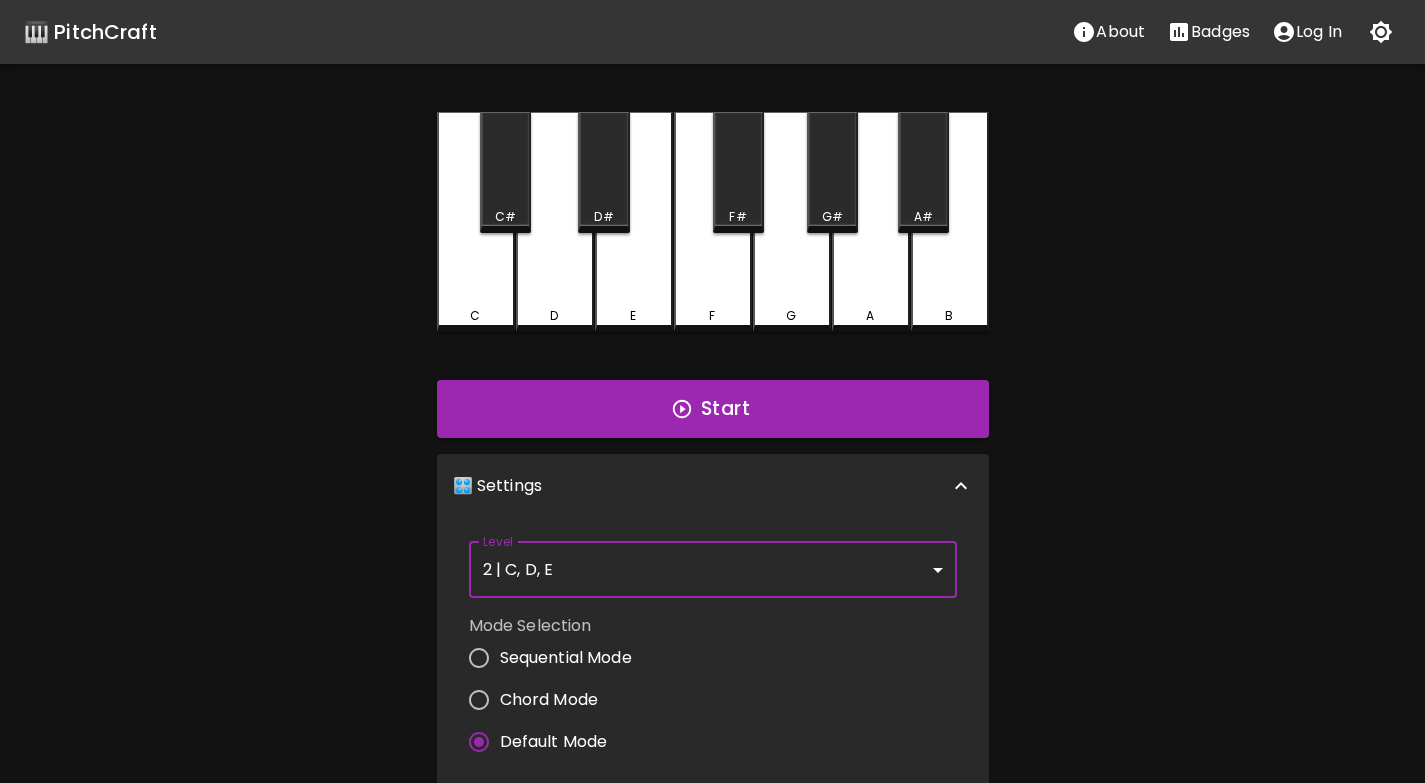 click 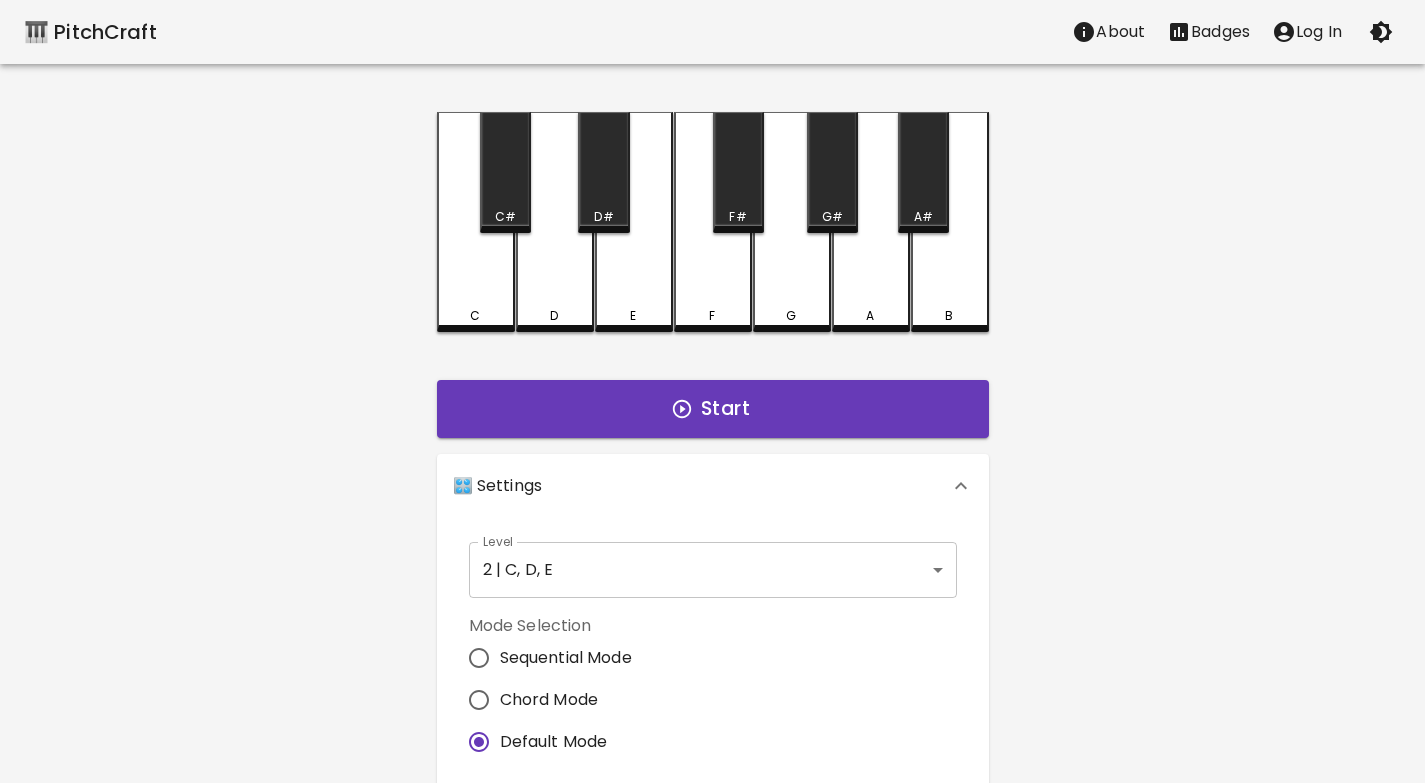 click 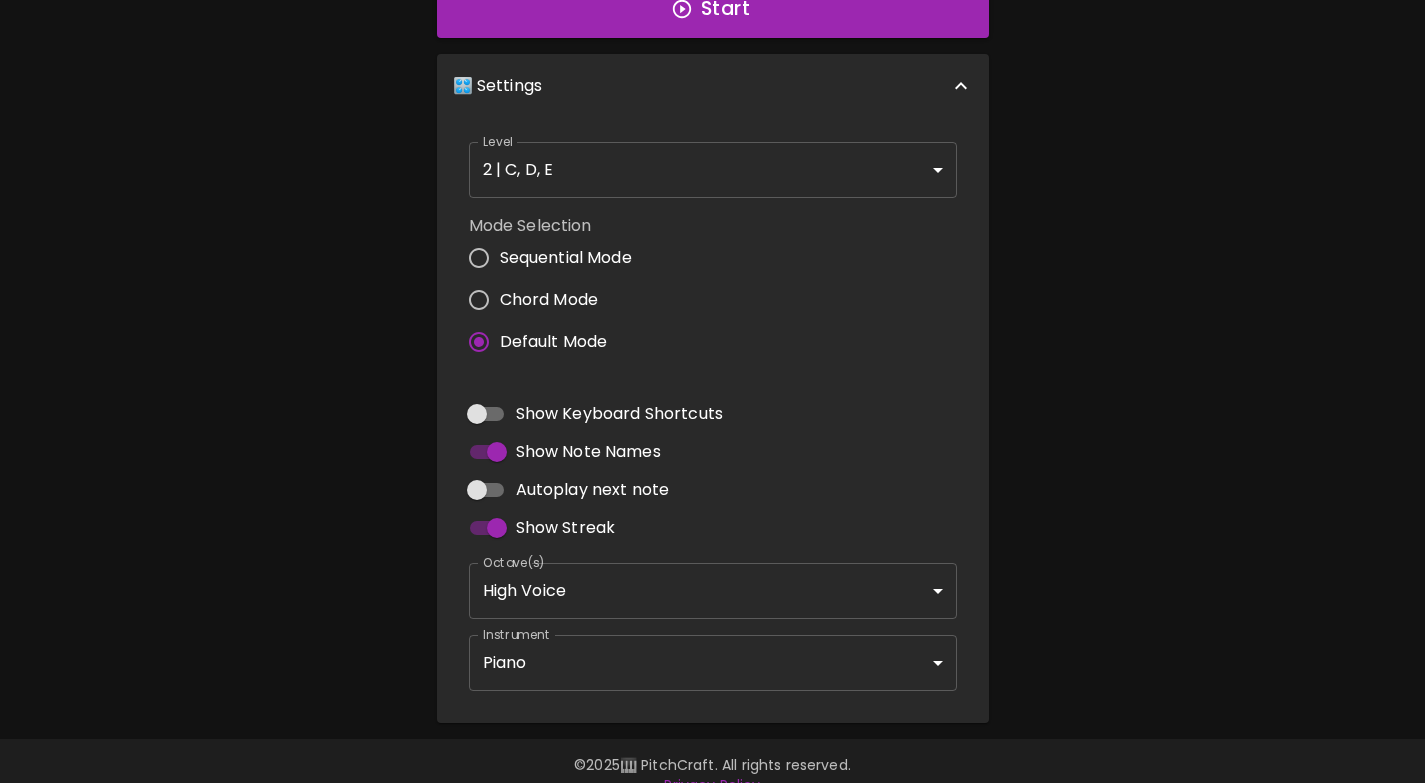 scroll, scrollTop: 428, scrollLeft: 0, axis: vertical 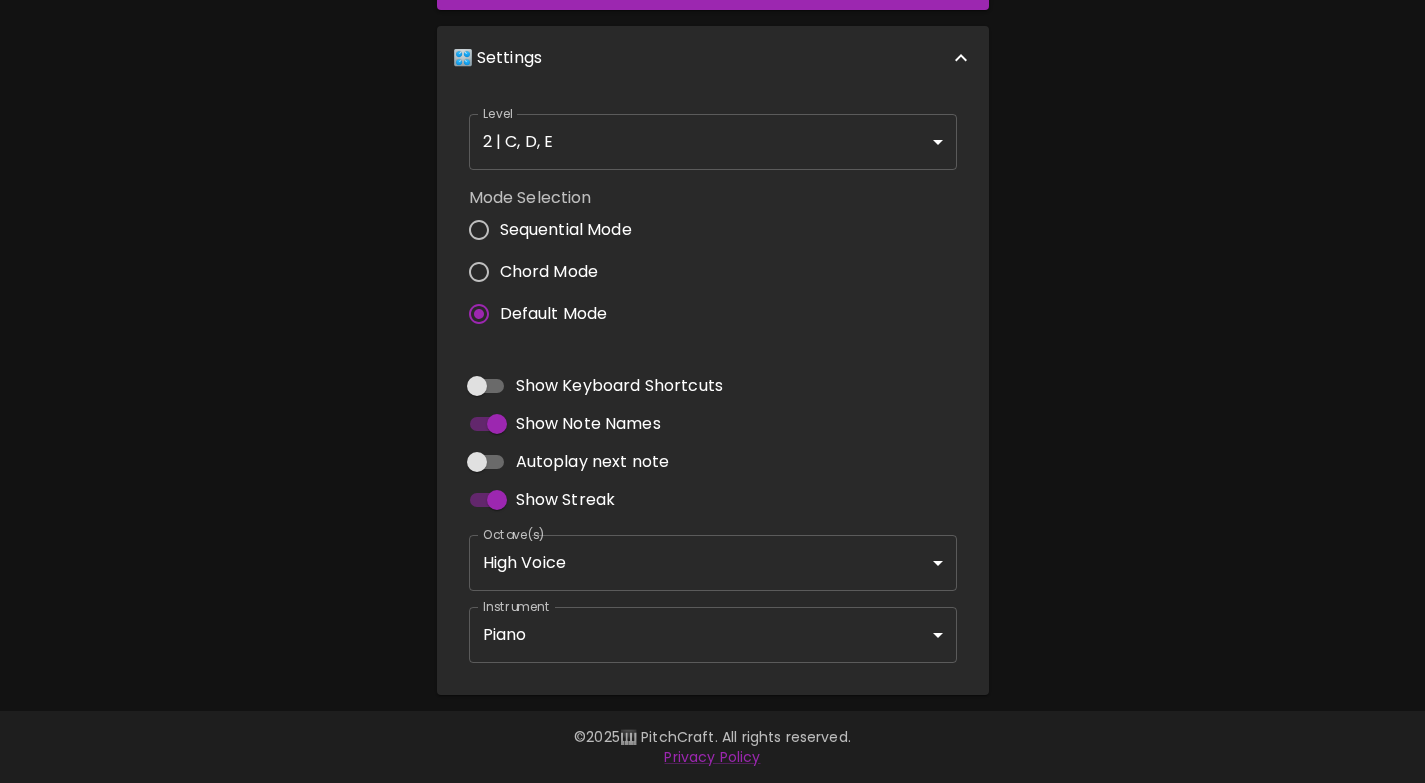 click on "🎹 PitchCraft About Badges   Log In C C# D D# E F F# G G# A A# B Start 🎛️ Settings Level 2 | C, D, E 3 Level Mode Selection Sequential Mode Chord Mode Default Mode Show Keyboard Shortcuts Show Note Names Autoplay next note Show Streak Octave(s) High Voice 4 Octave Instrument Piano acoustic_grand_piano Instrument ©  [YEAR]  🎹 PitchCraft. All rights reserved. Privacy Policy About Badges Sign In Profile My account" at bounding box center [712, 196] 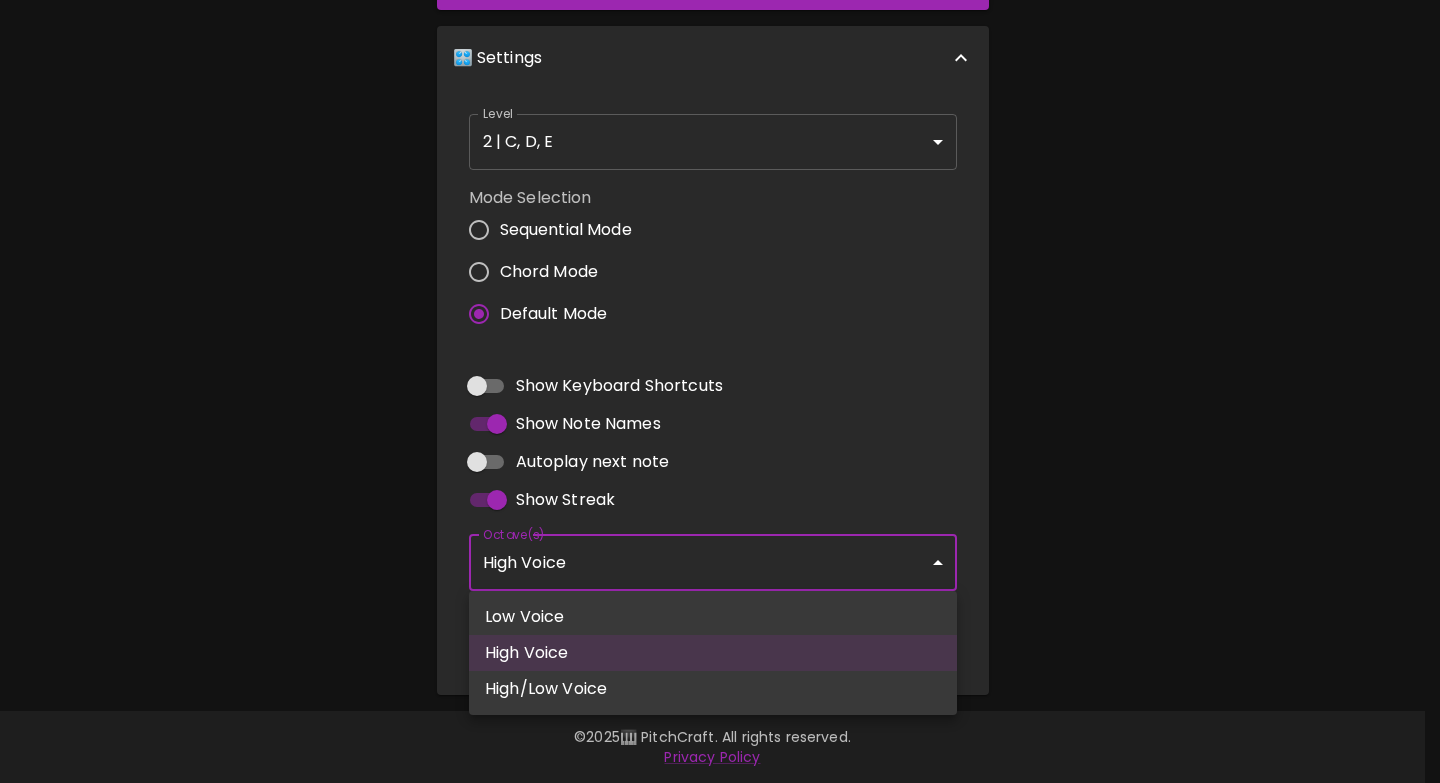 click at bounding box center [720, 391] 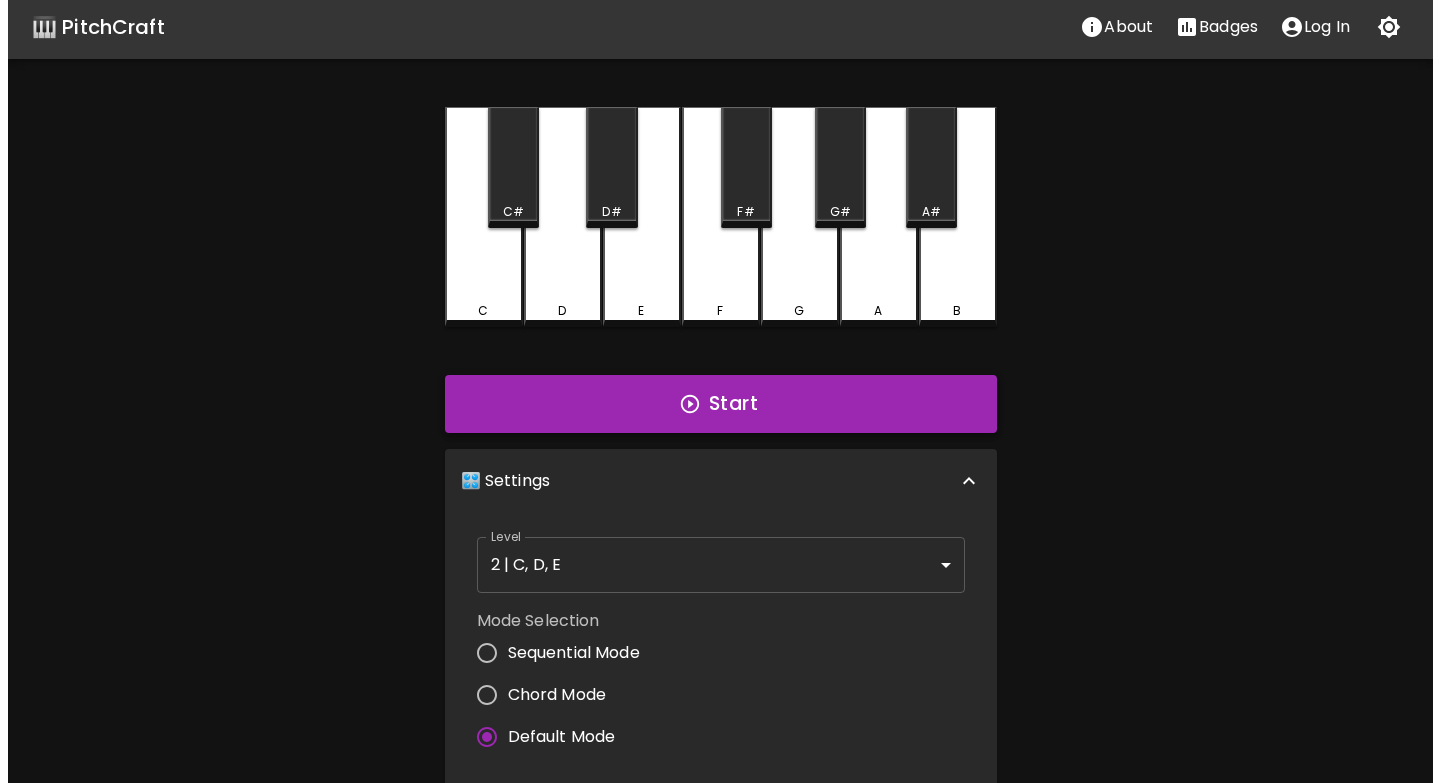 scroll, scrollTop: 0, scrollLeft: 0, axis: both 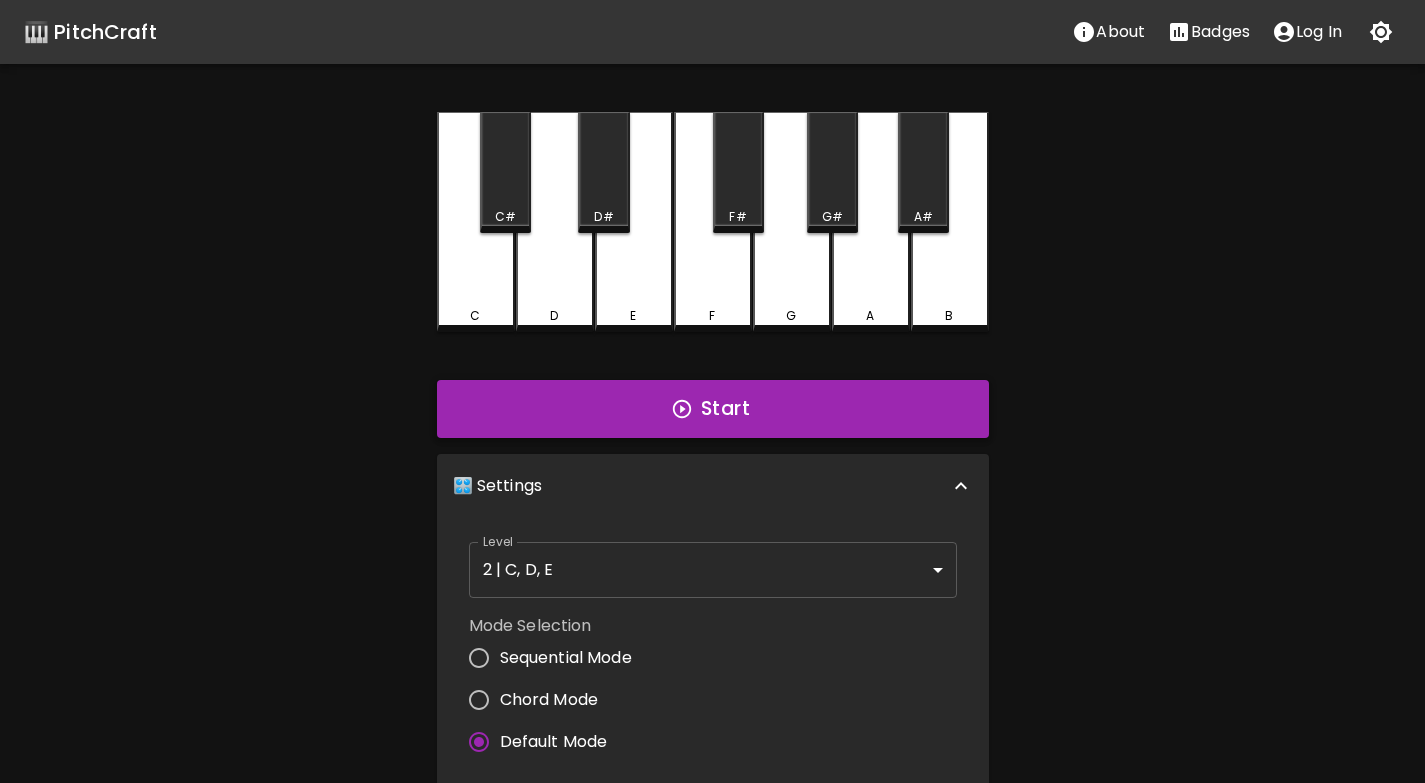 click on "Start" at bounding box center (713, 409) 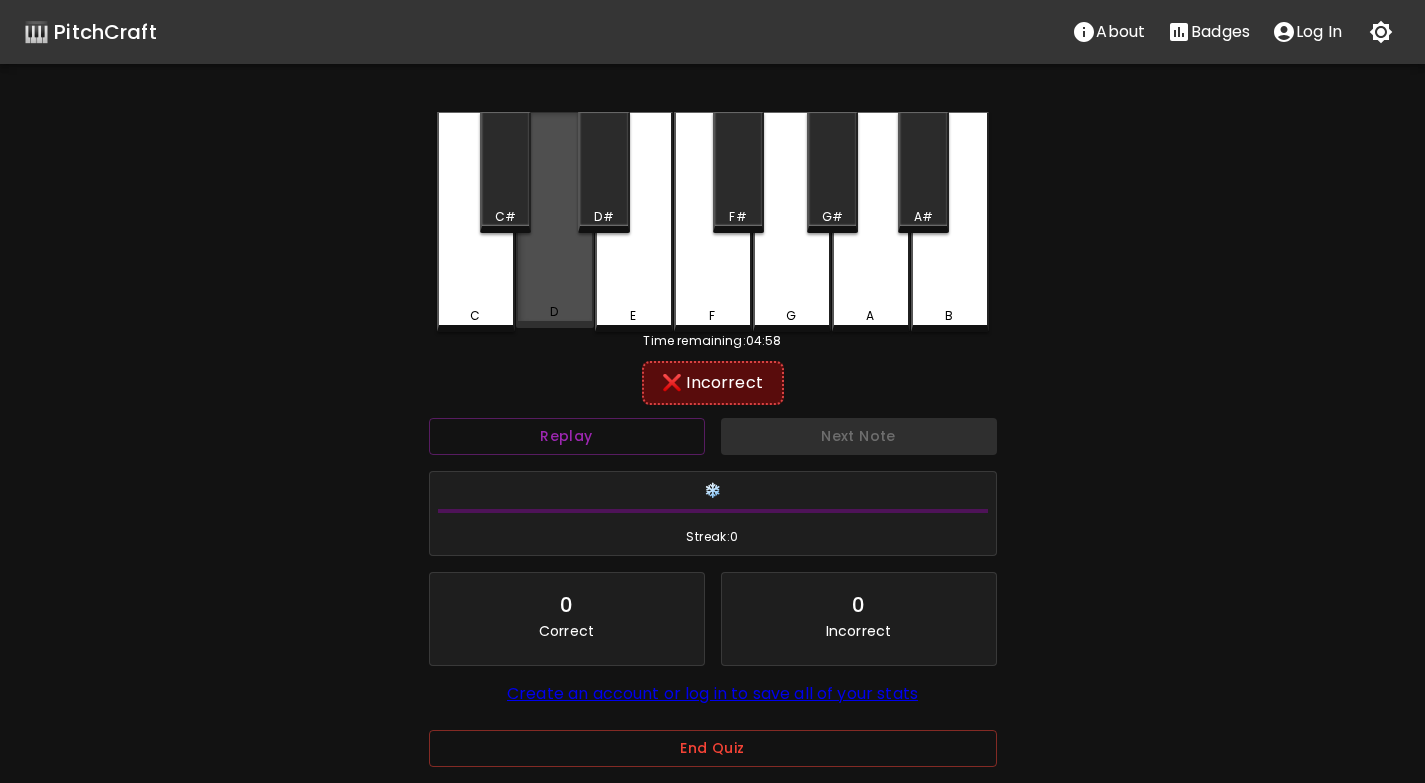 click on "D" at bounding box center (555, 220) 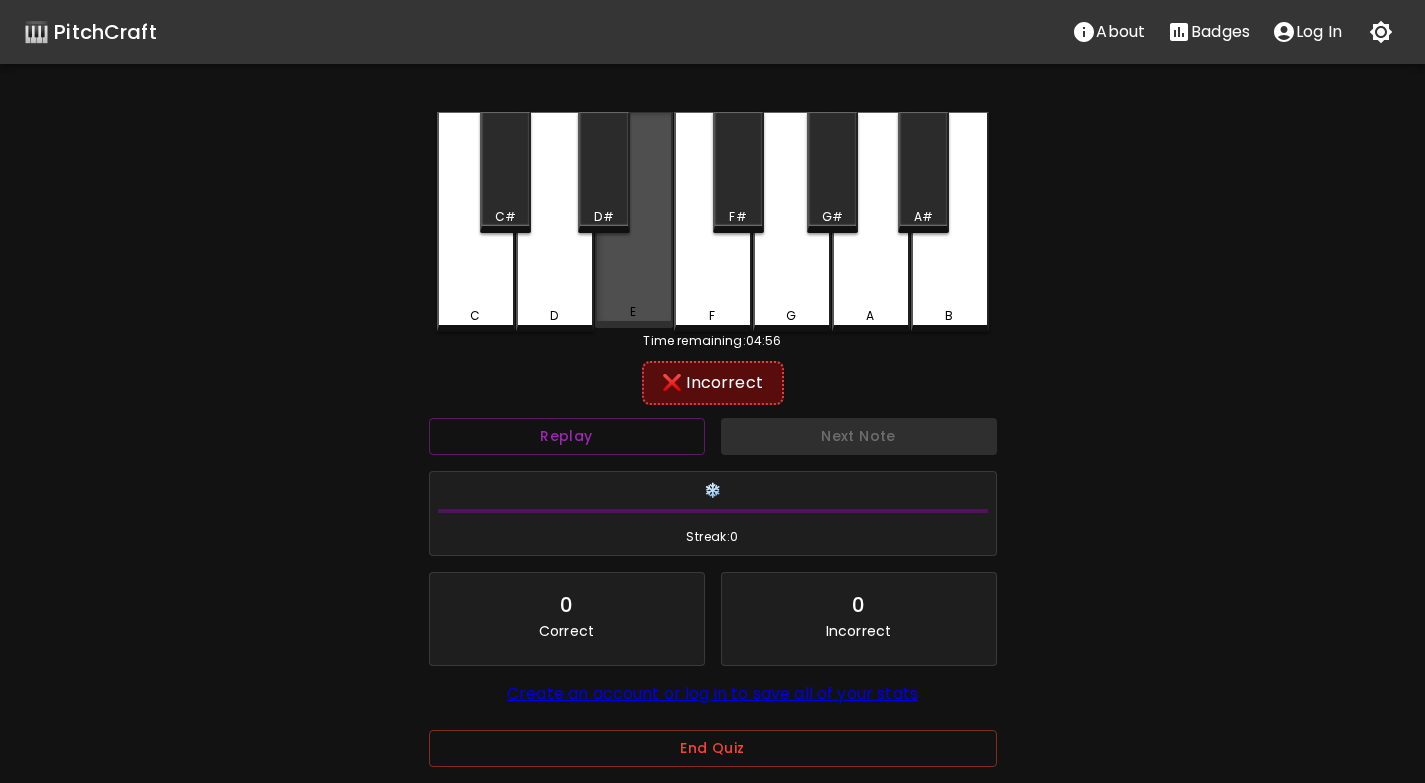 click on "E" at bounding box center (634, 220) 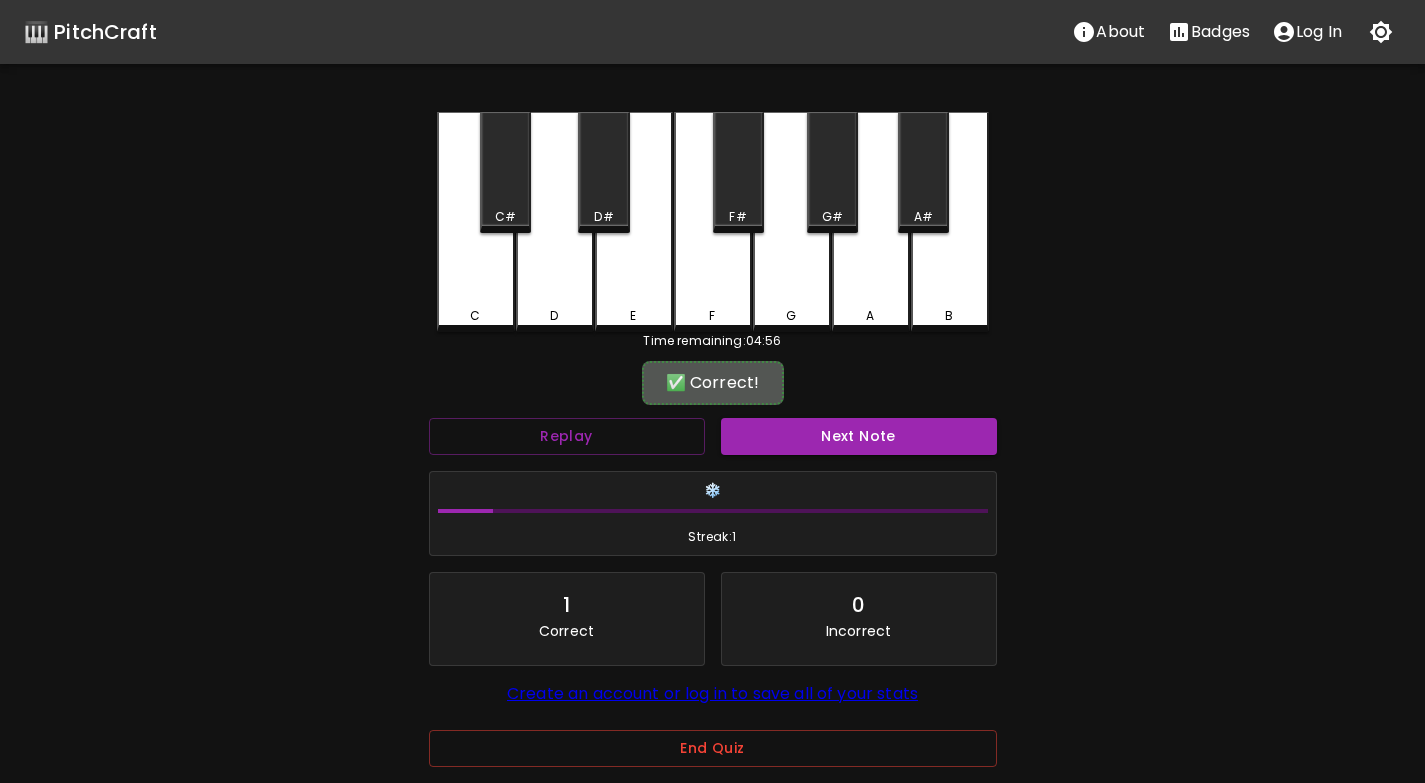 click on "Next Note" at bounding box center [859, 436] 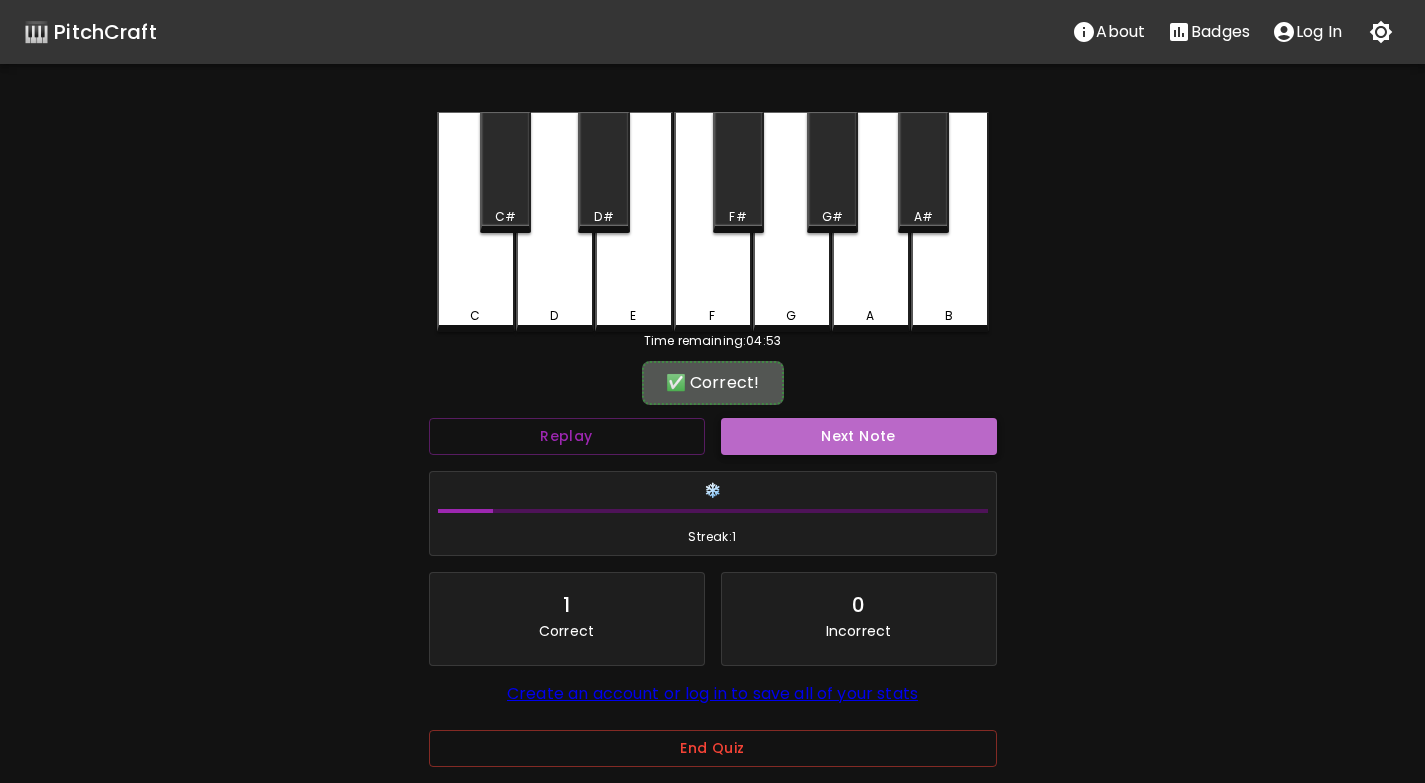 click on "Next Note" at bounding box center [859, 436] 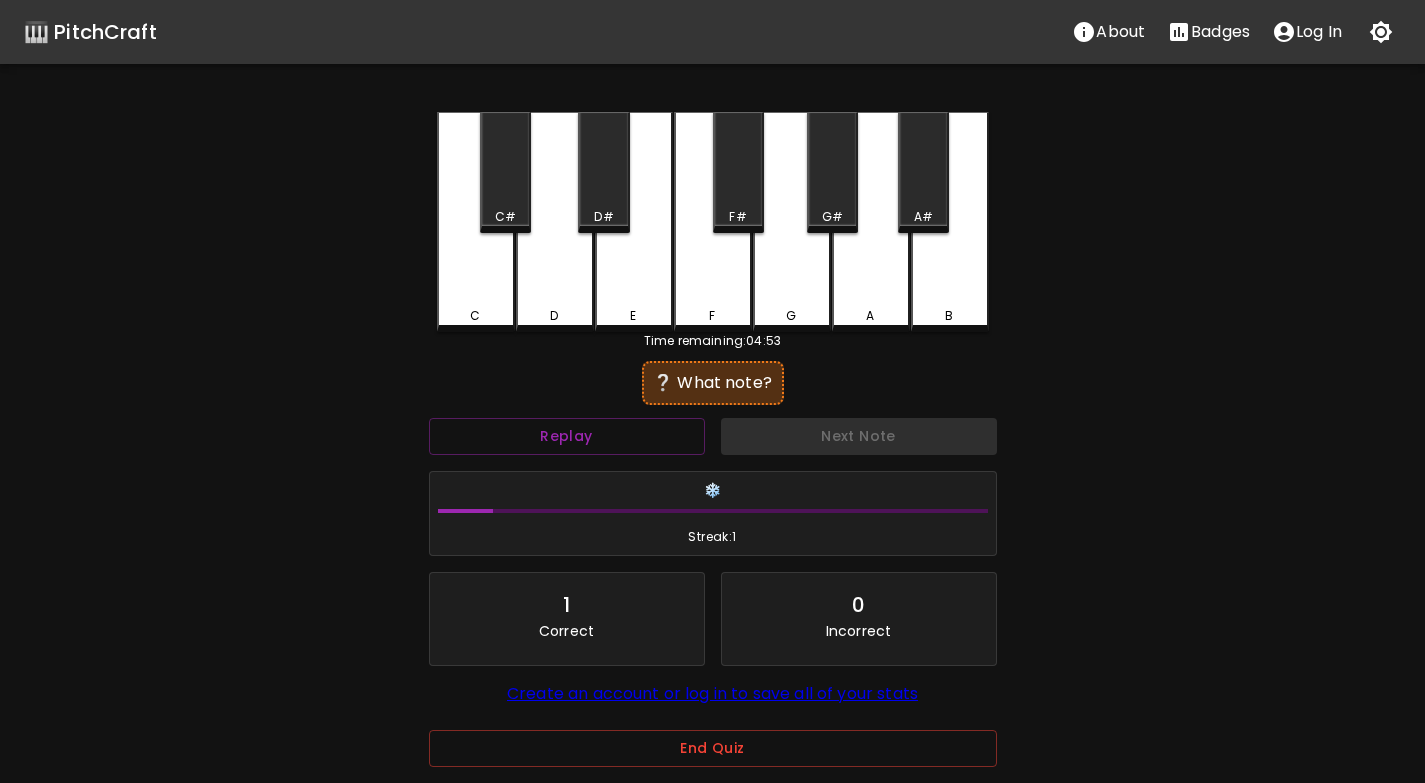 click on "E" at bounding box center (634, 222) 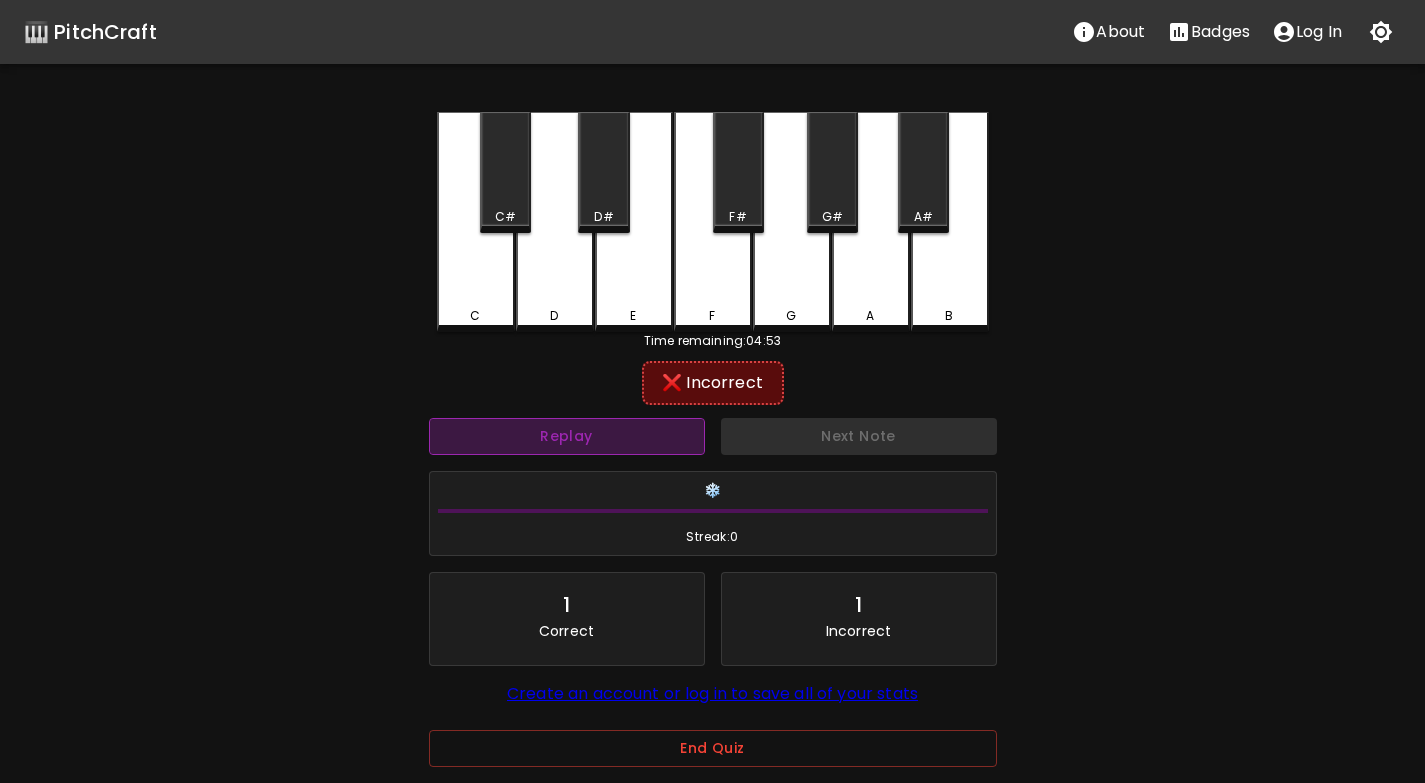 click on "Replay" at bounding box center (567, 436) 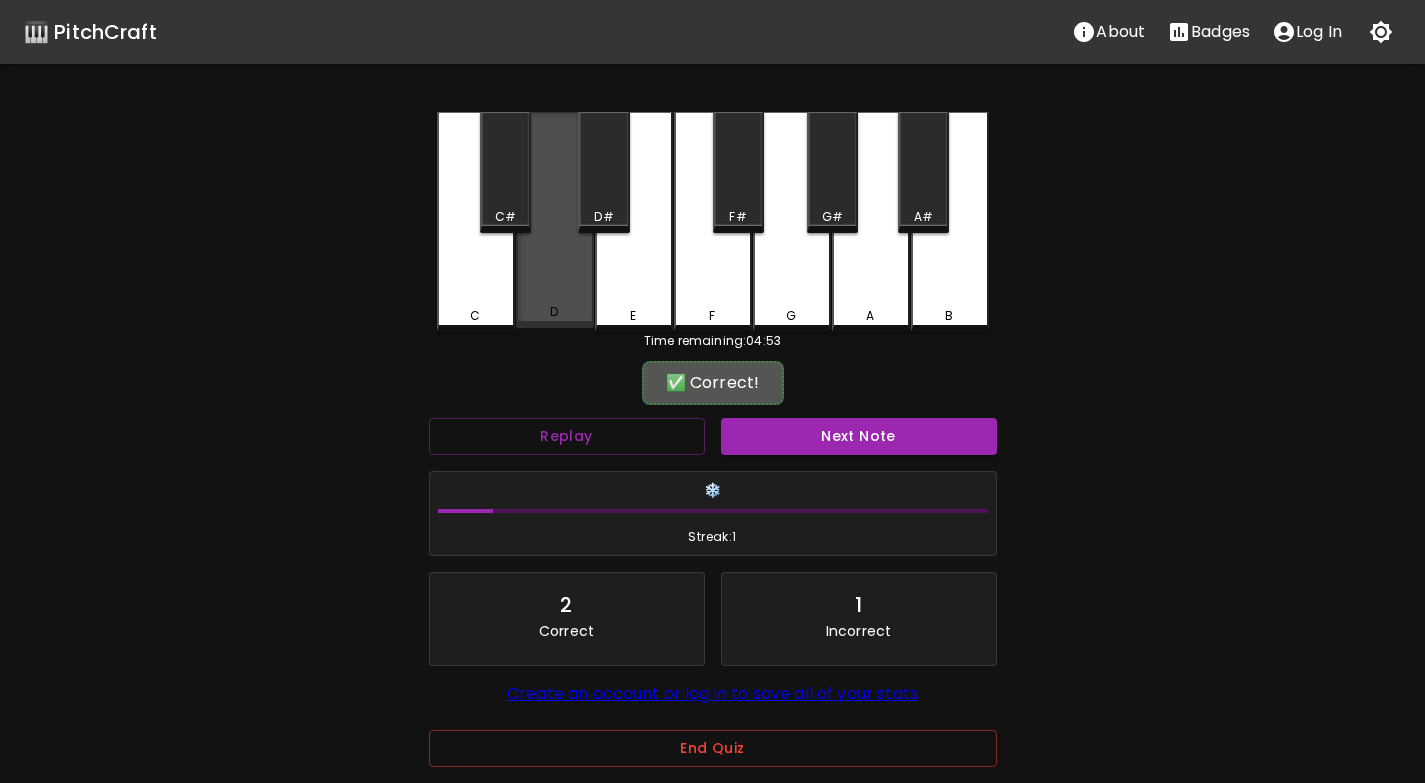 click on "D" at bounding box center (555, 220) 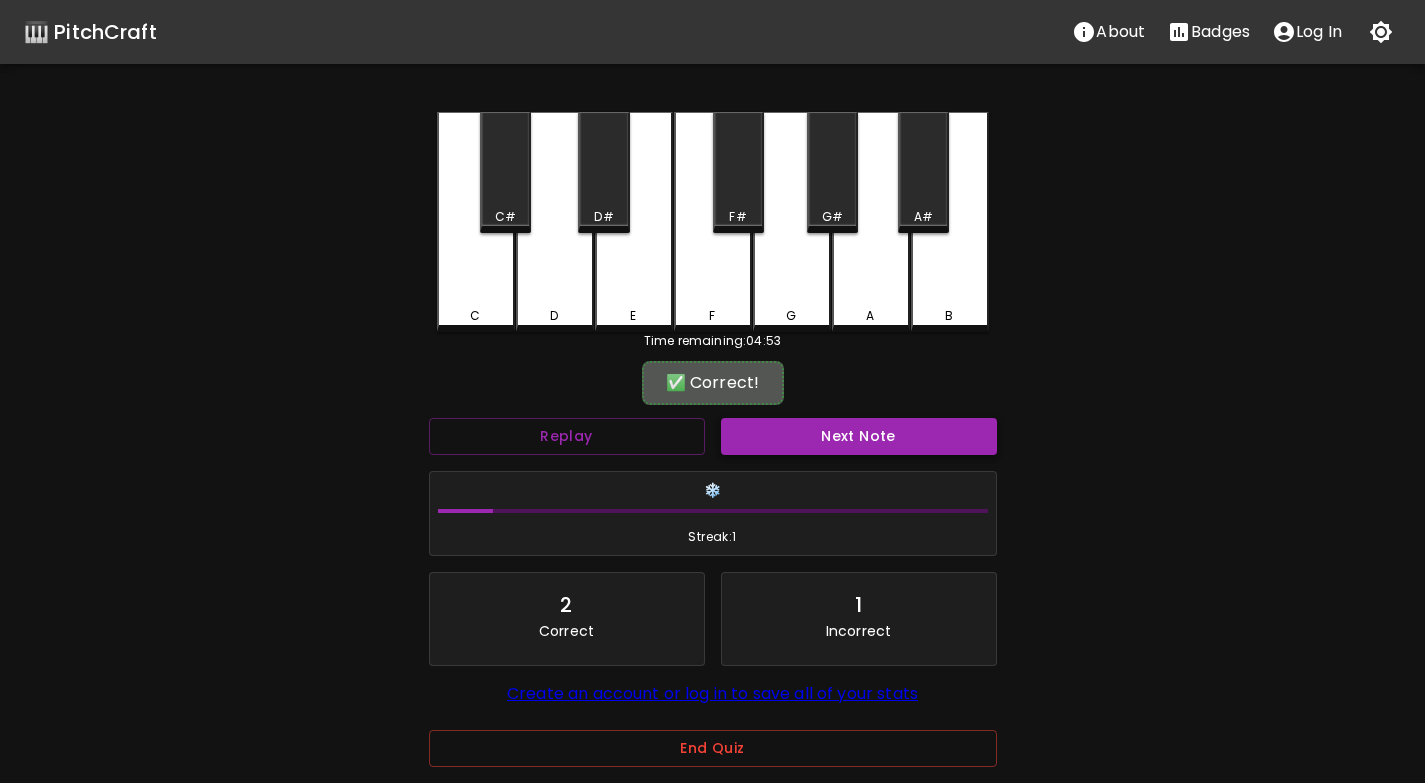 click on "Next Note" at bounding box center (859, 436) 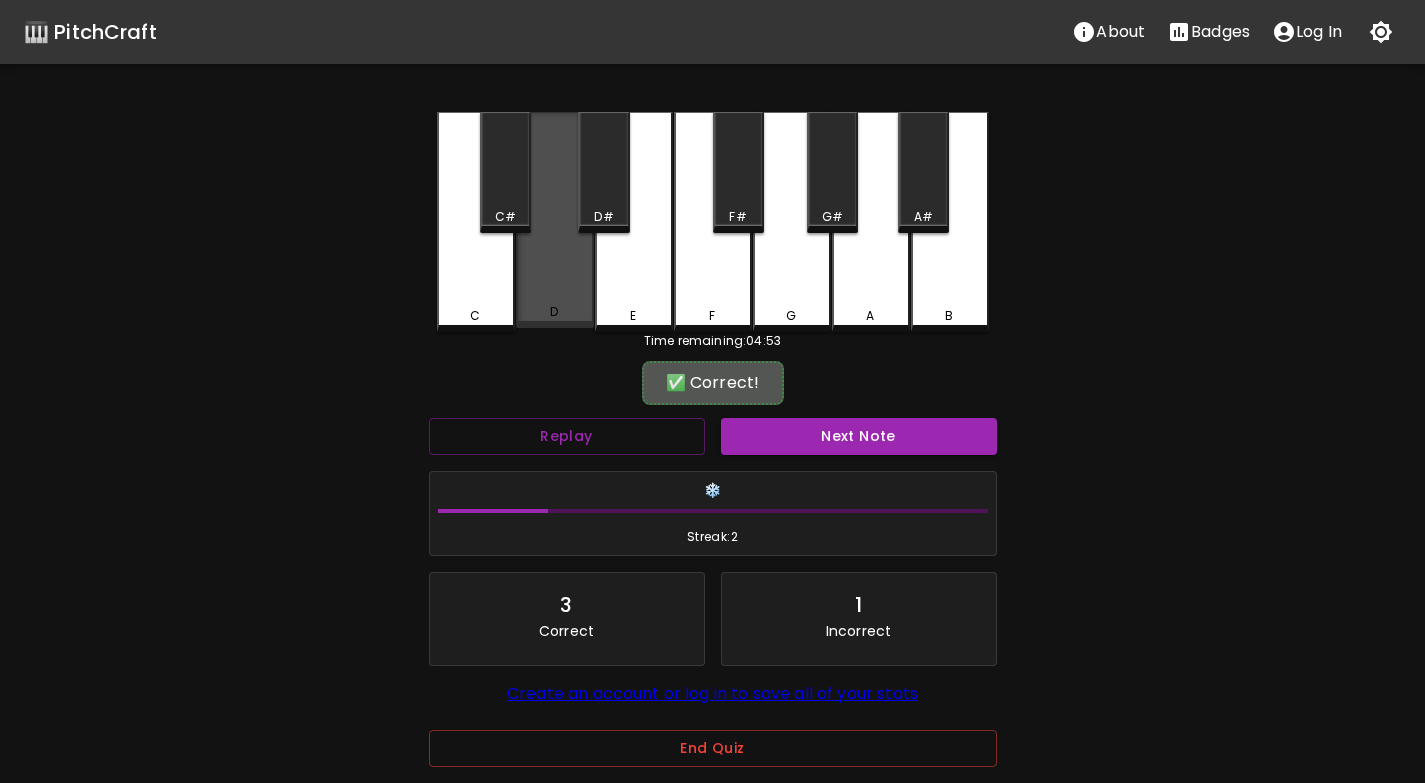 click on "D" at bounding box center (555, 220) 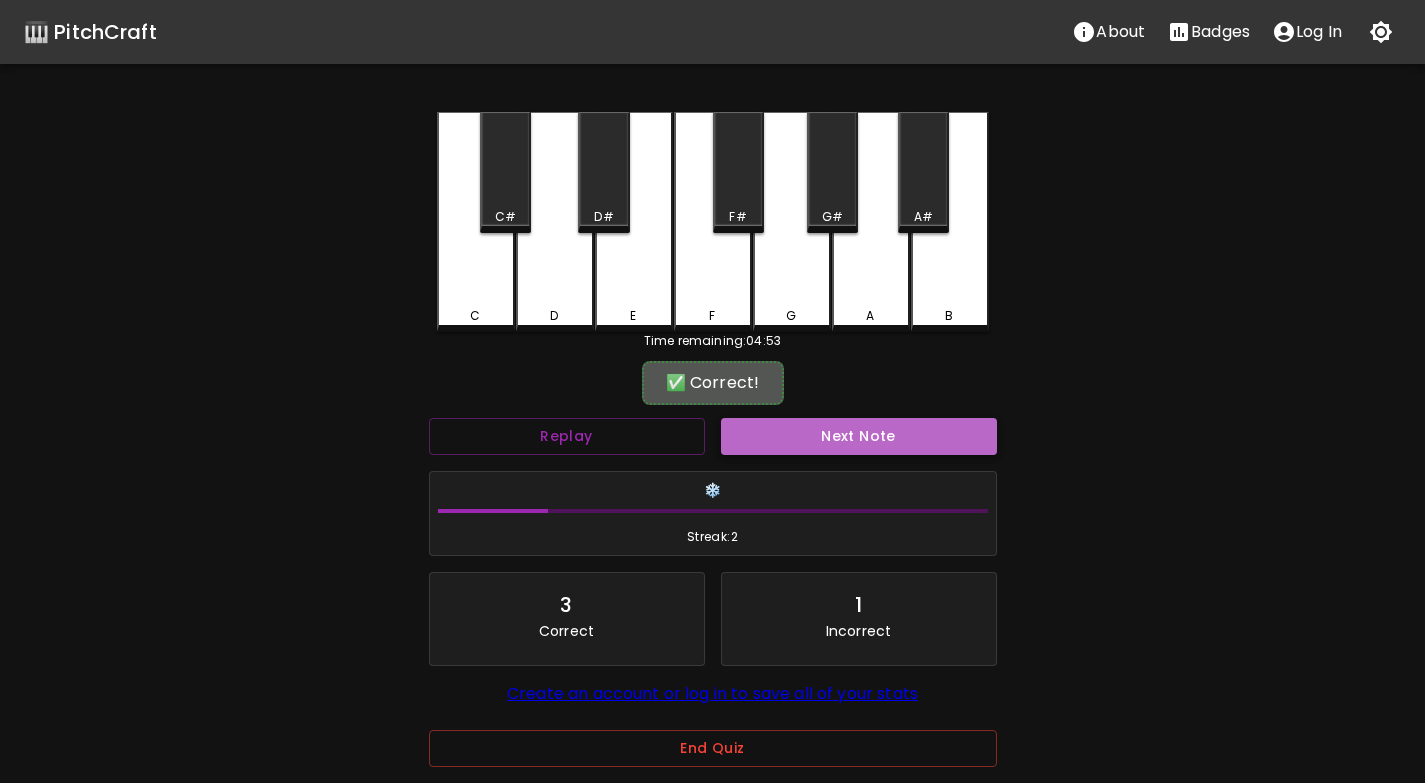 click on "Next Note" at bounding box center [859, 436] 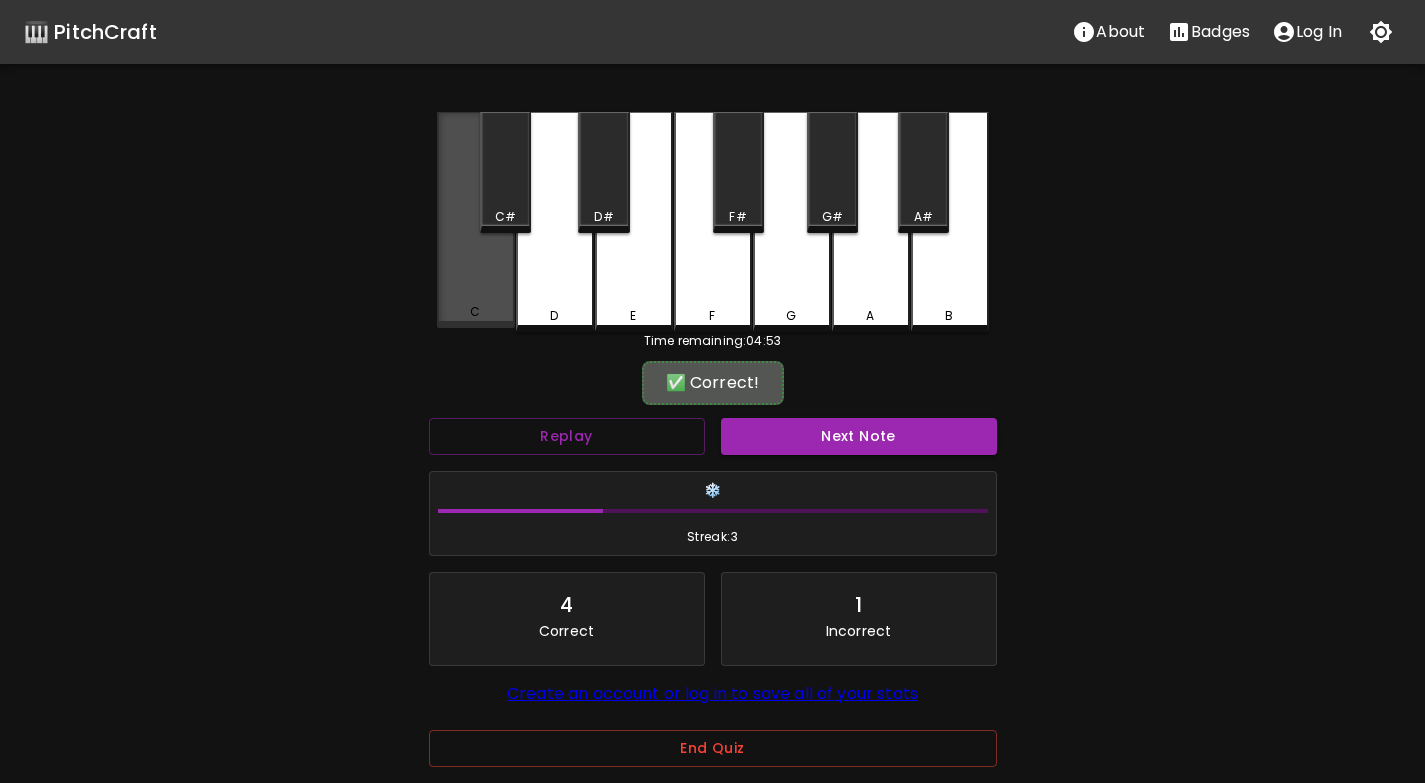 click on "C" at bounding box center [476, 220] 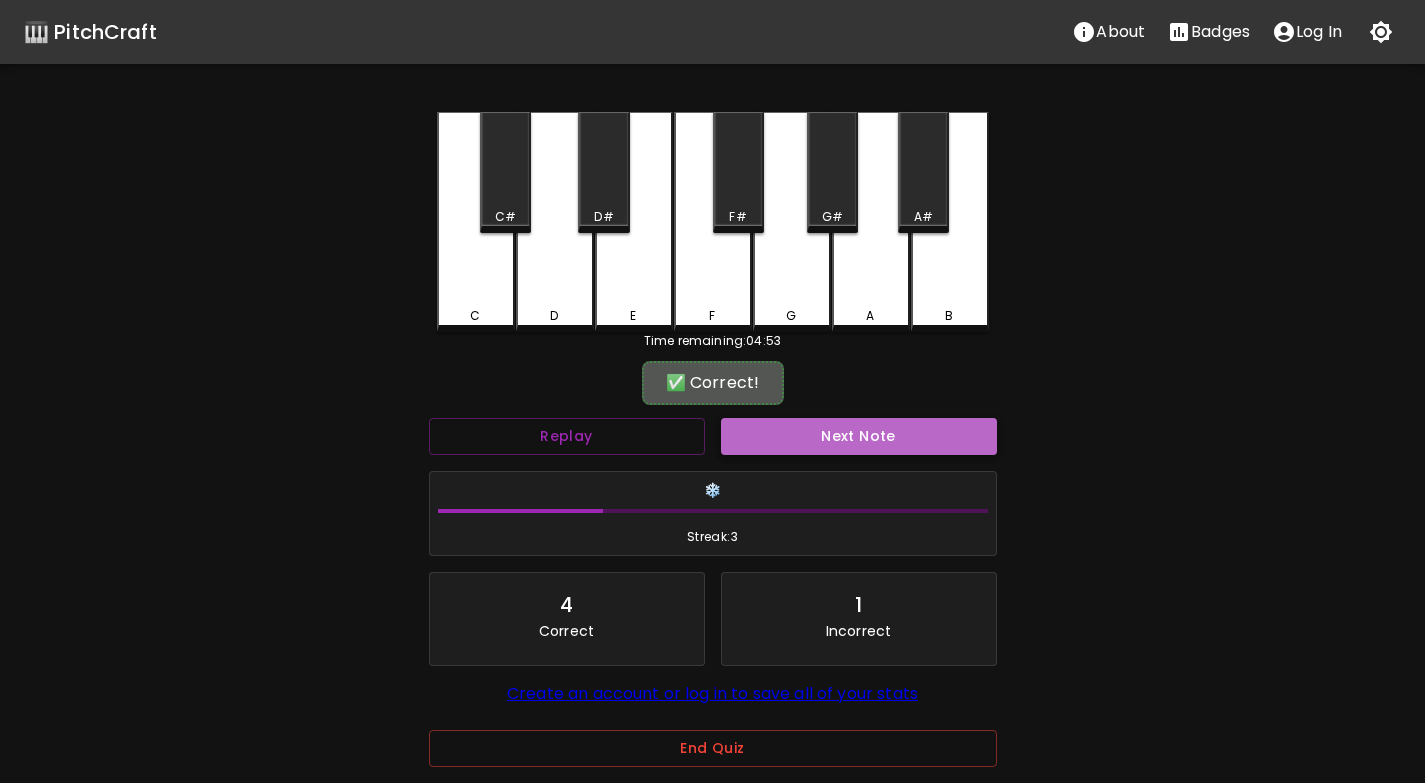 click on "Next Note" at bounding box center (859, 436) 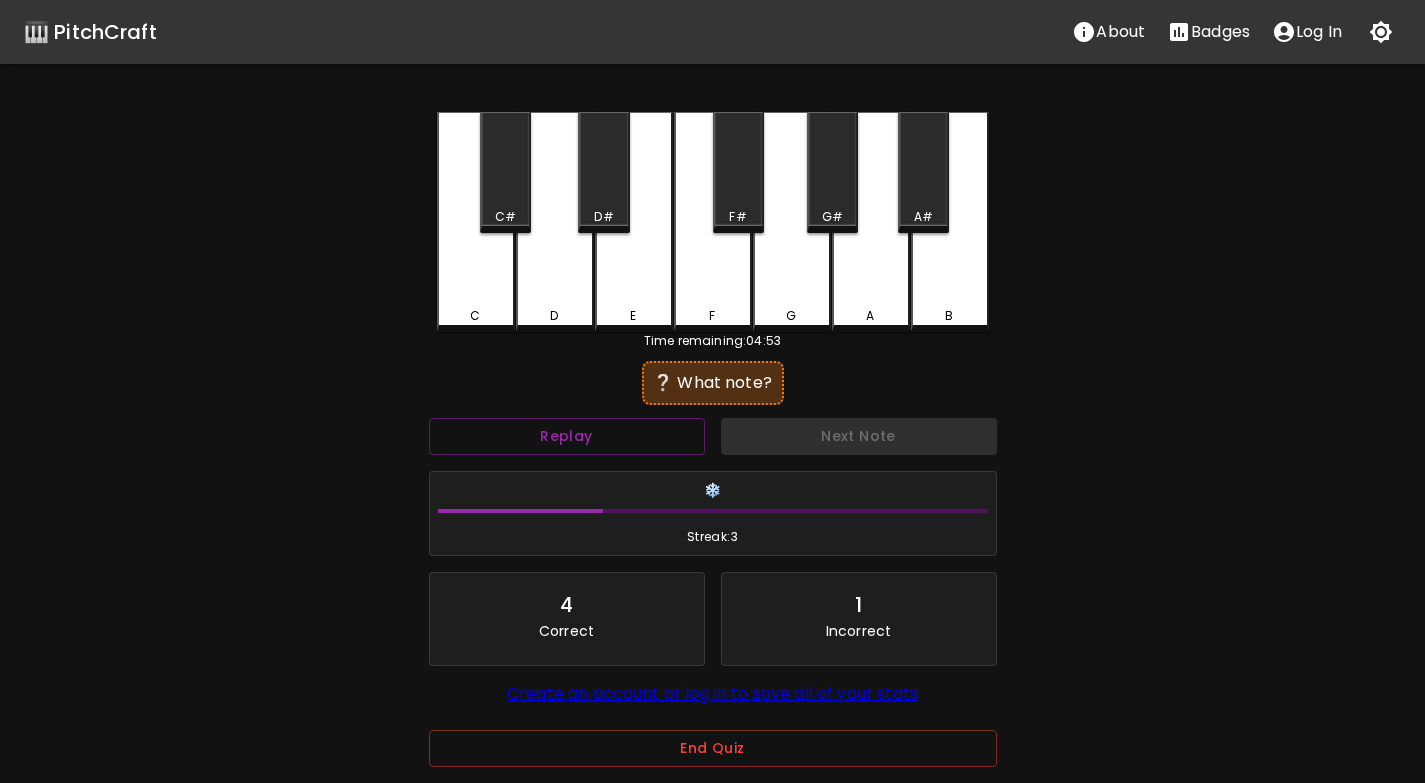 click on "C" at bounding box center [476, 222] 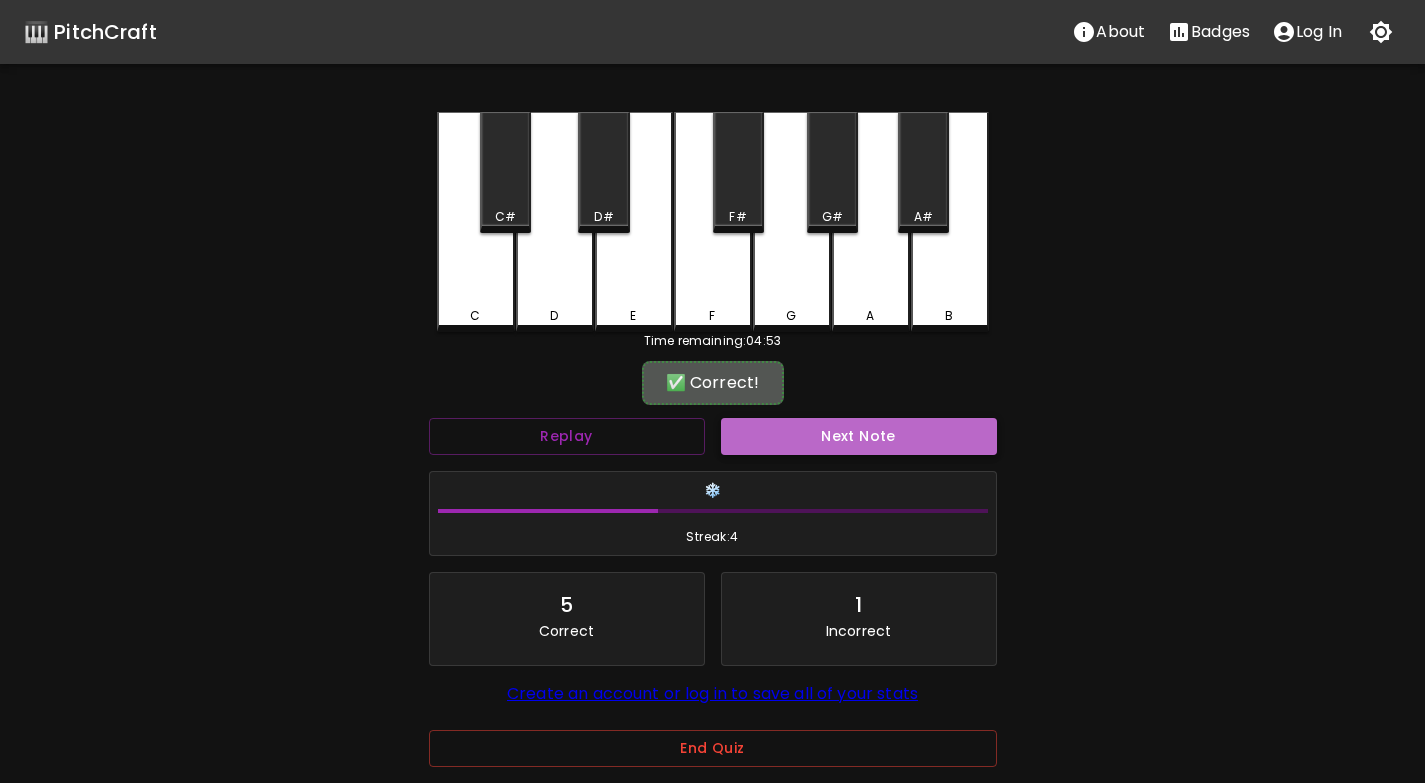 click on "Next Note" at bounding box center [859, 436] 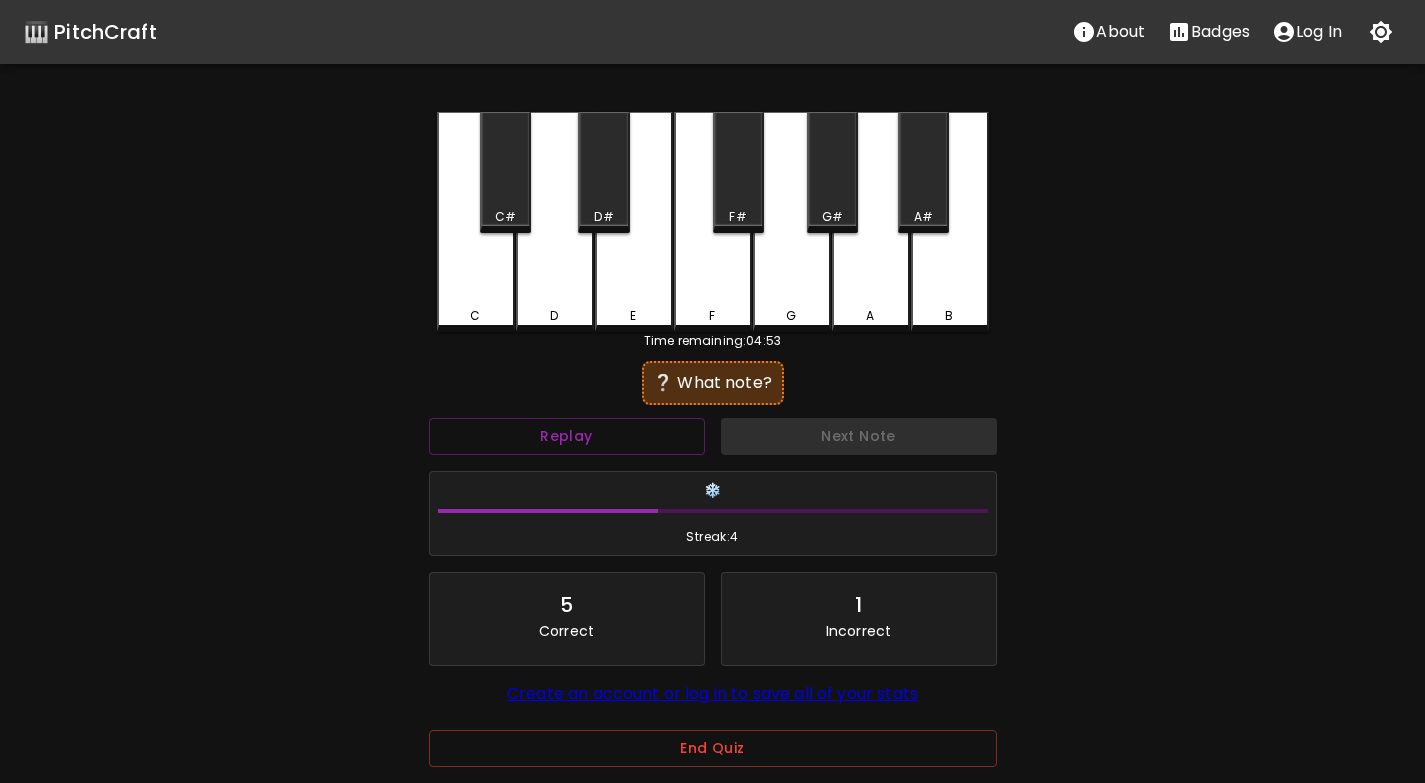 click on "D" at bounding box center [555, 316] 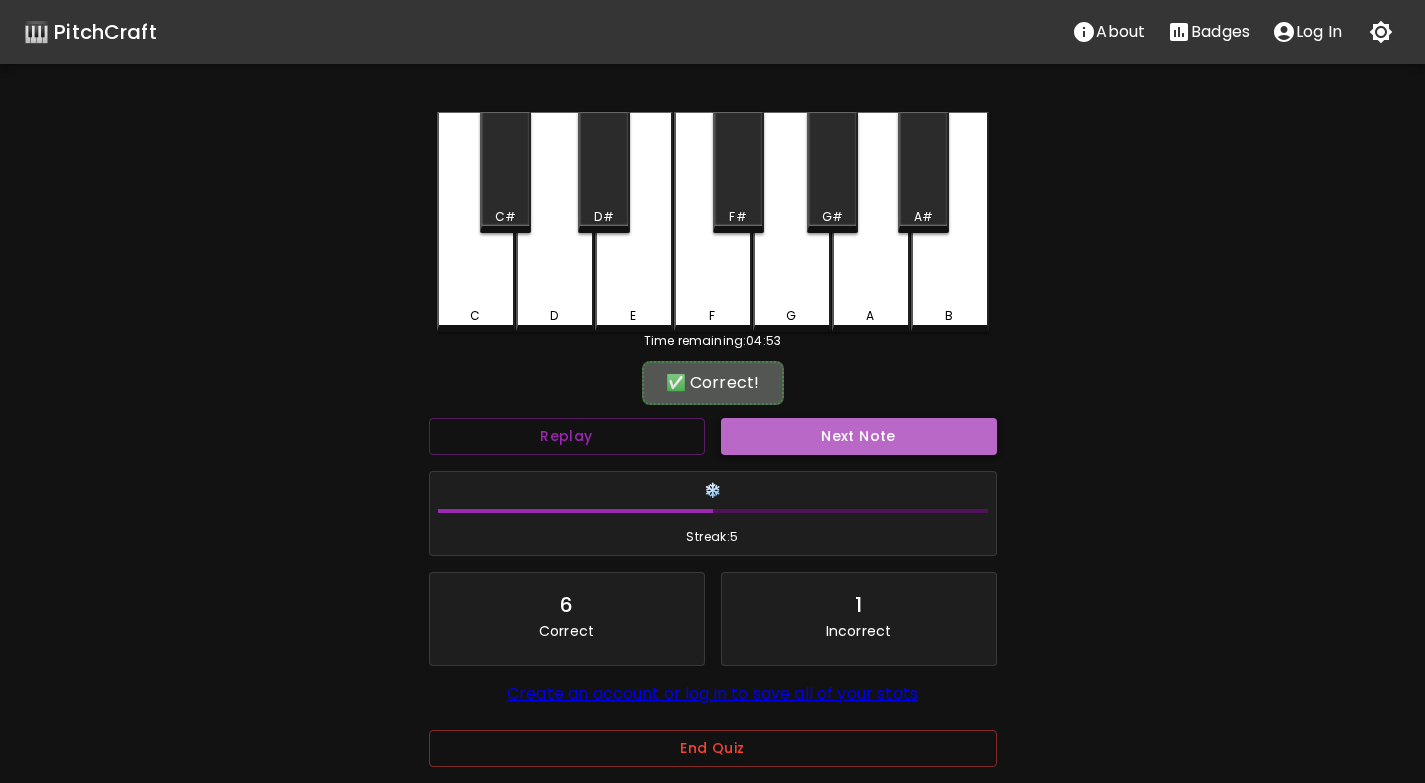 click on "Next Note" at bounding box center [859, 436] 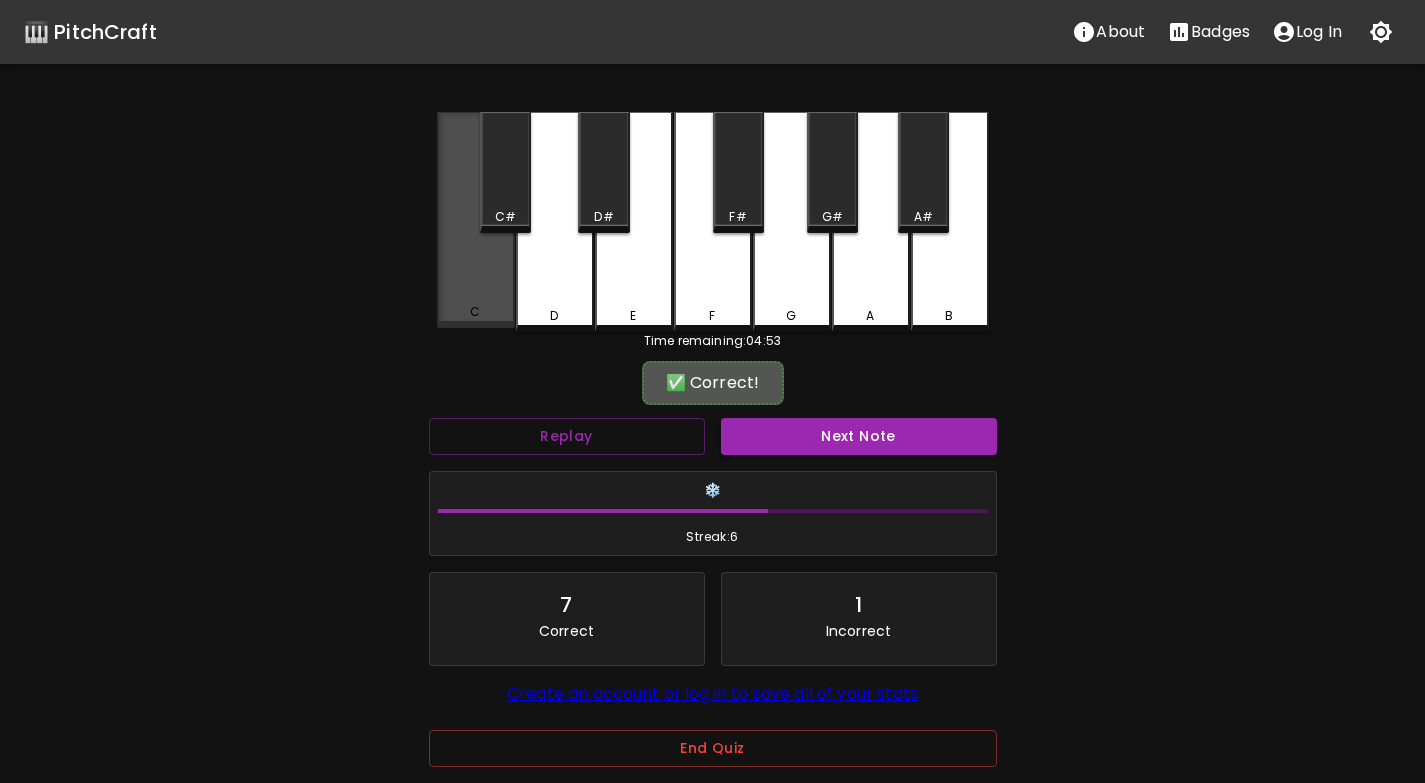 click on "C" at bounding box center (476, 220) 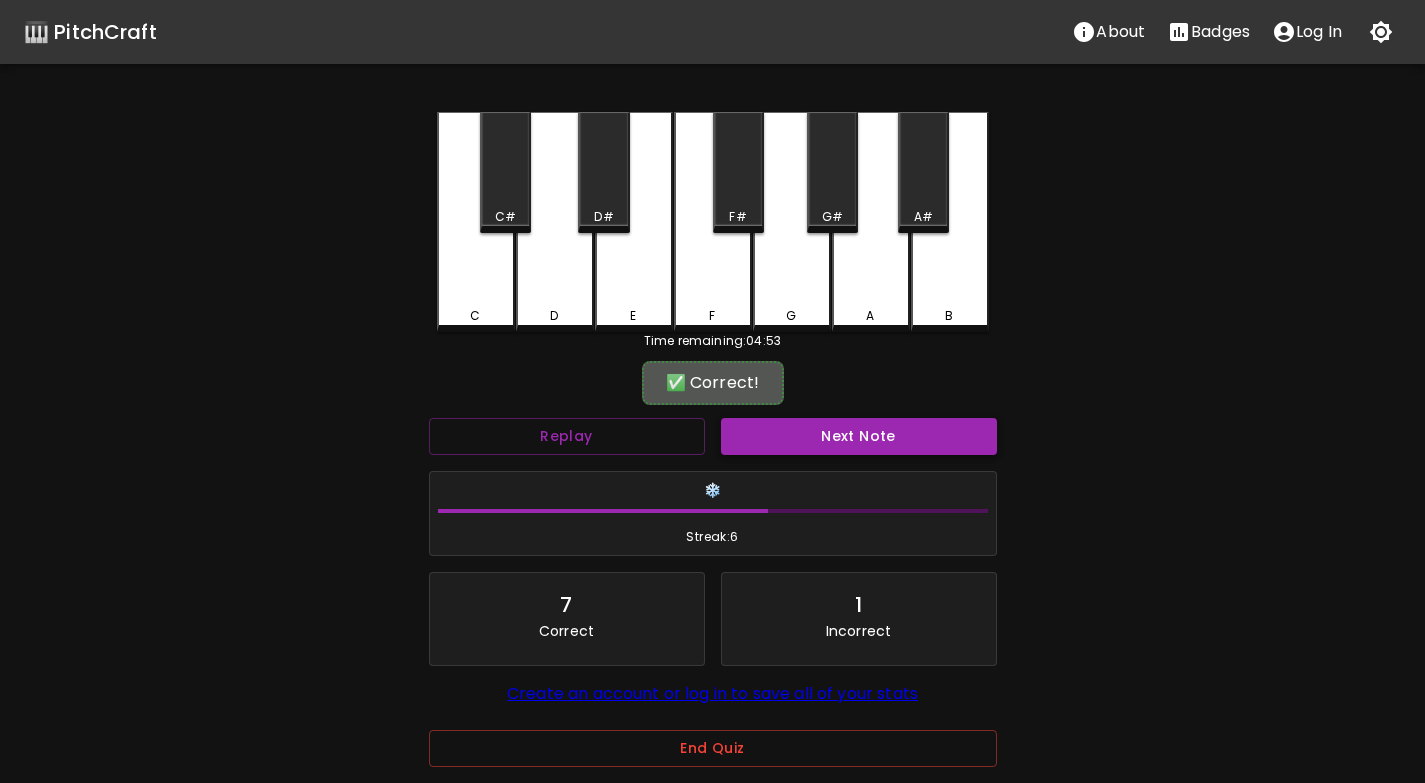 click on "Next Note" at bounding box center (859, 436) 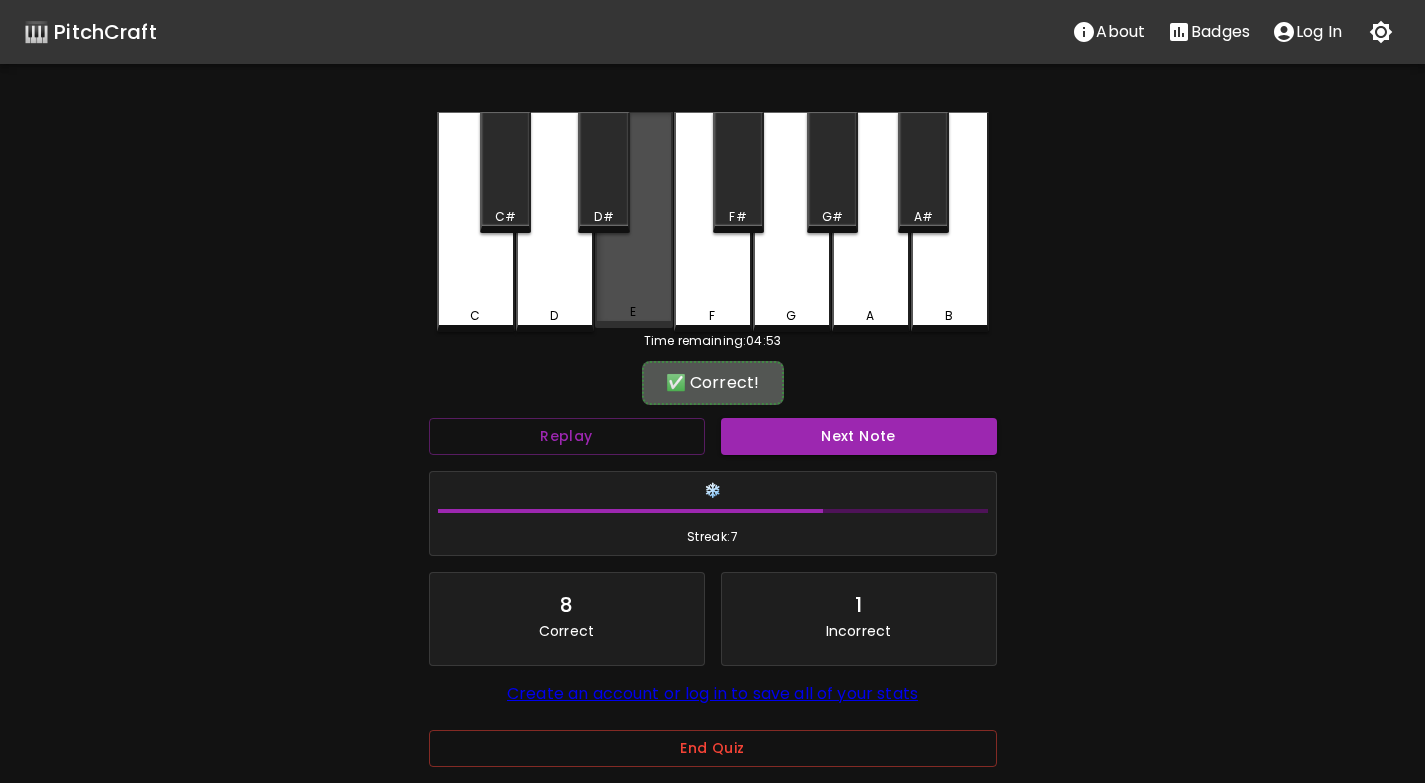 click on "E" at bounding box center (634, 220) 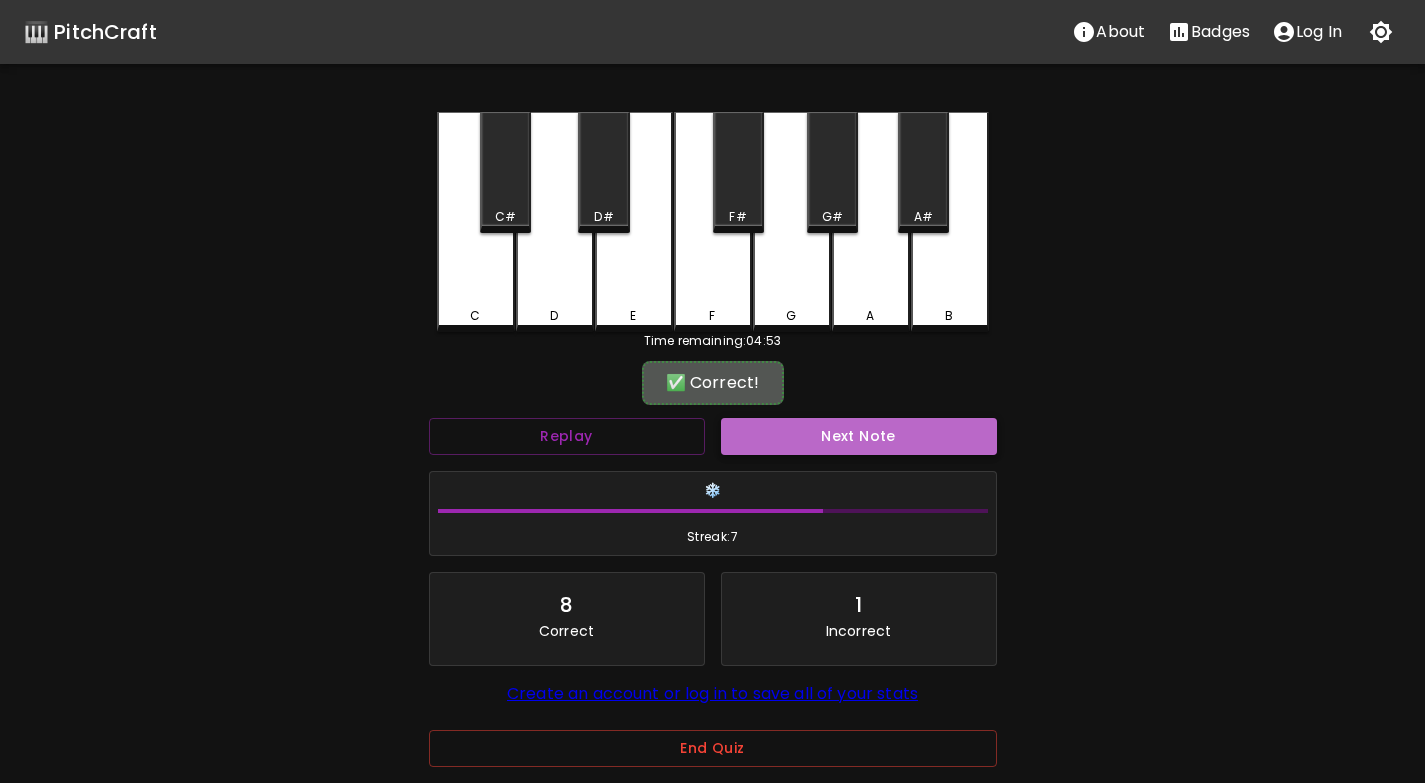 click on "Next Note" at bounding box center (859, 436) 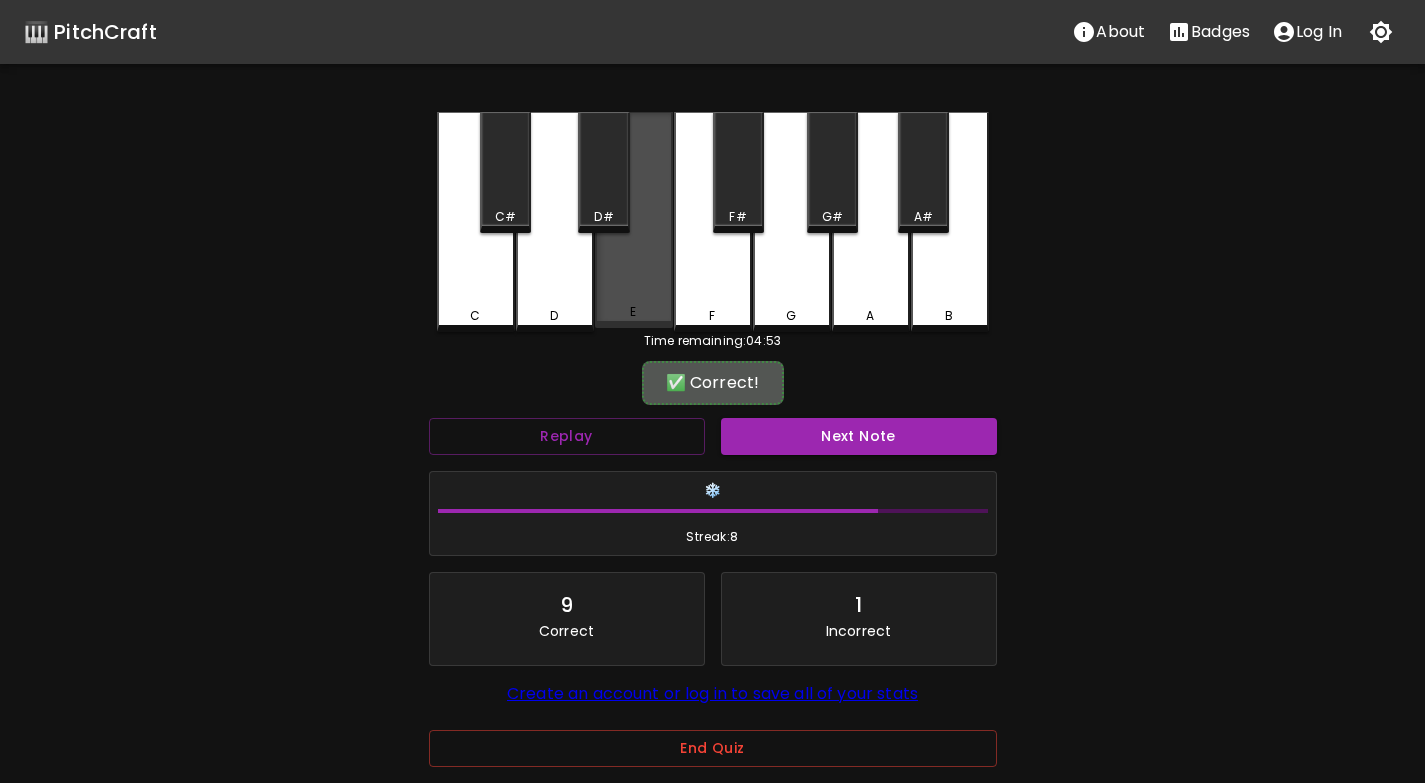click on "E" at bounding box center (634, 220) 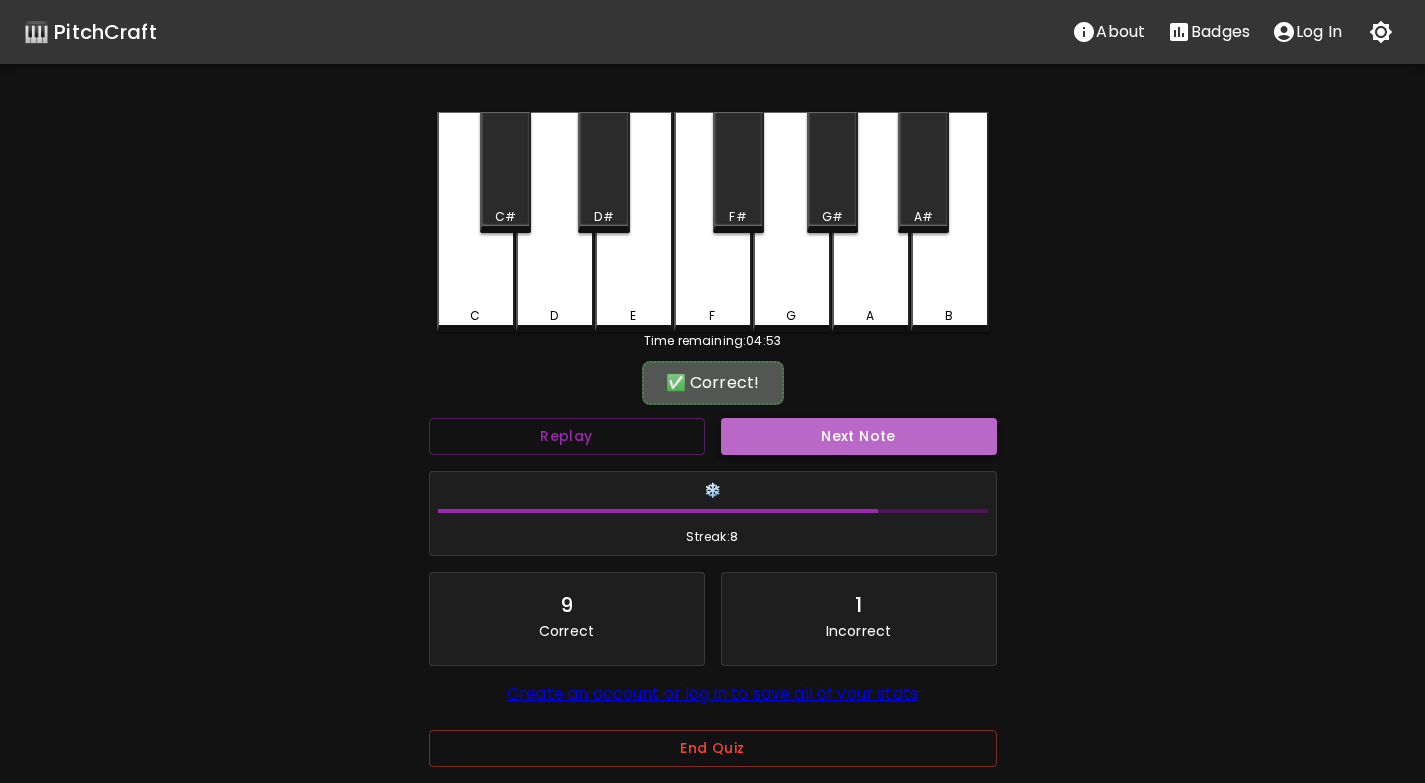 click on "Next Note" at bounding box center [859, 436] 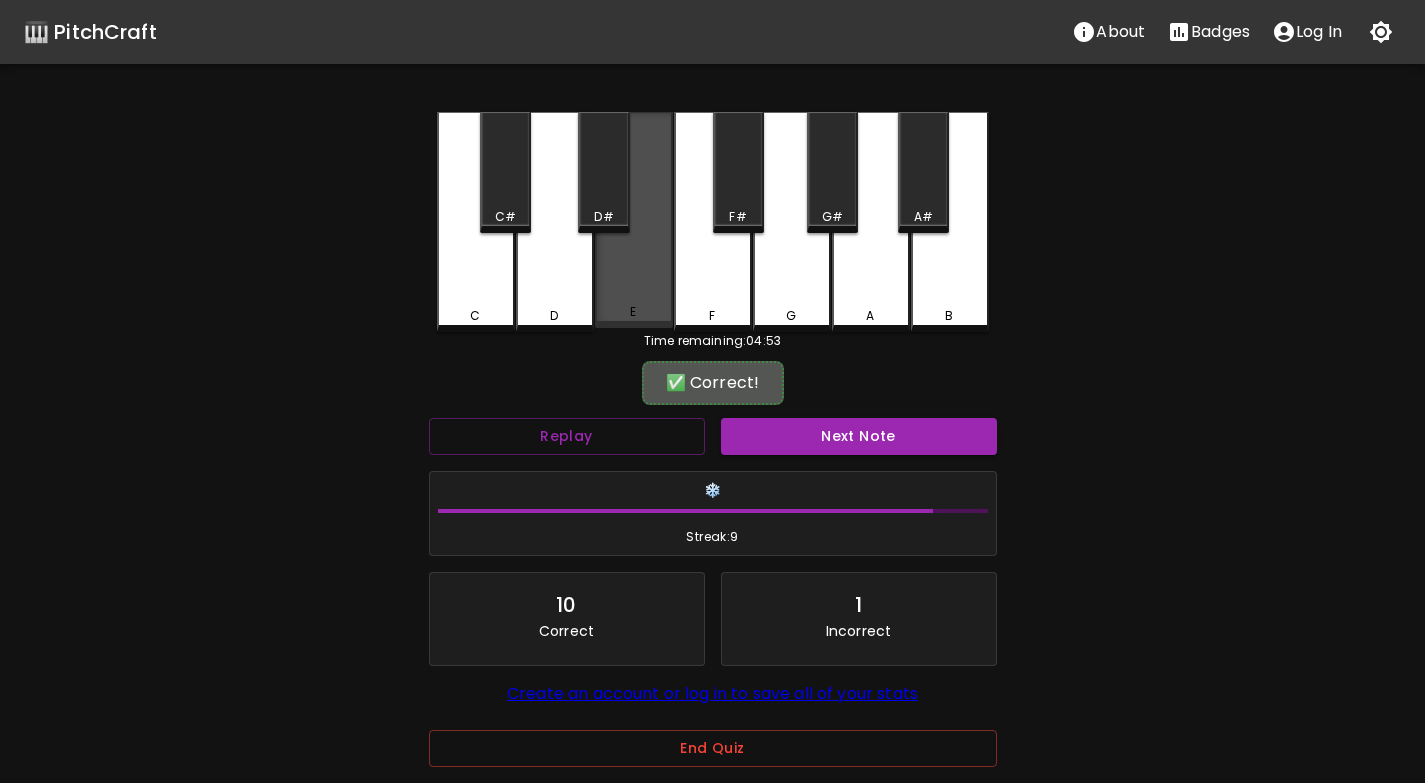 click on "E" at bounding box center [634, 220] 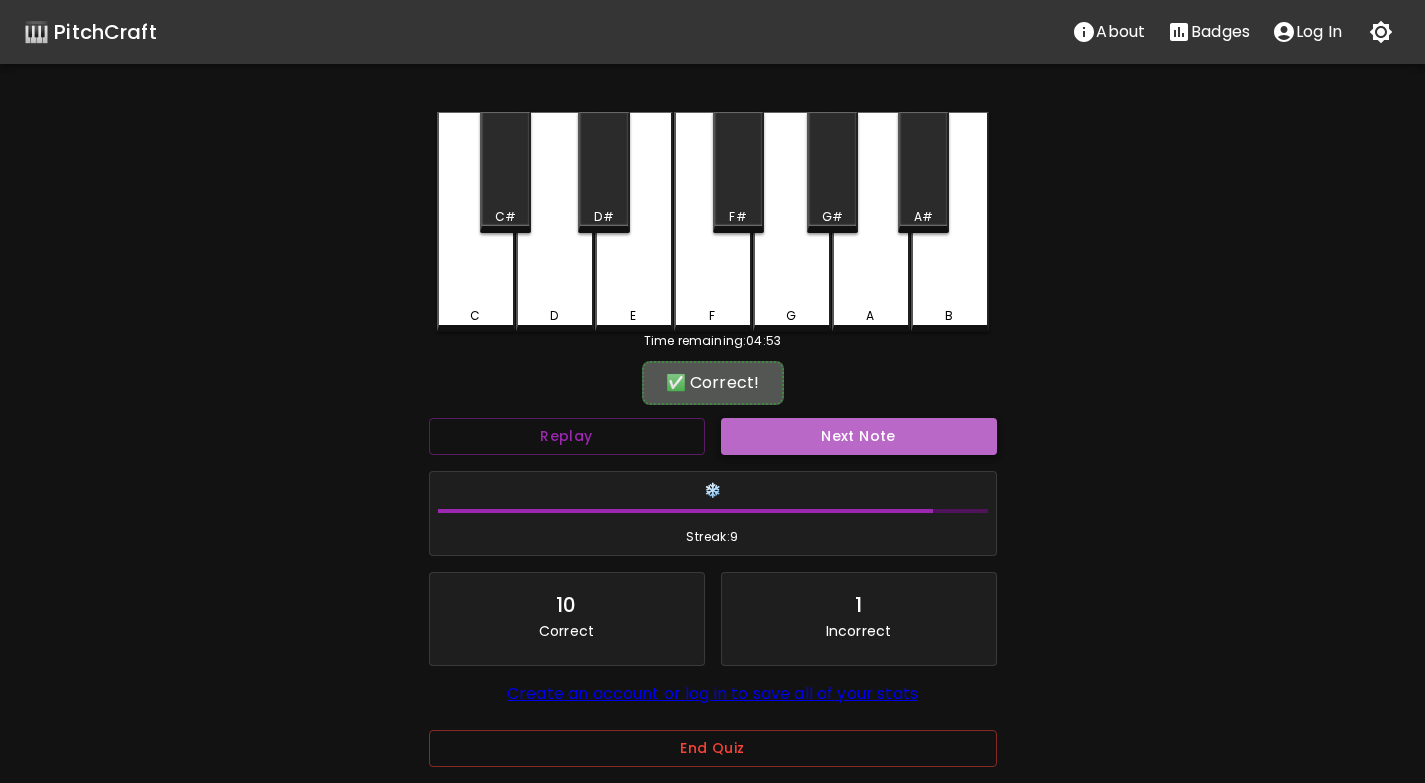 click on "Next Note" at bounding box center [859, 436] 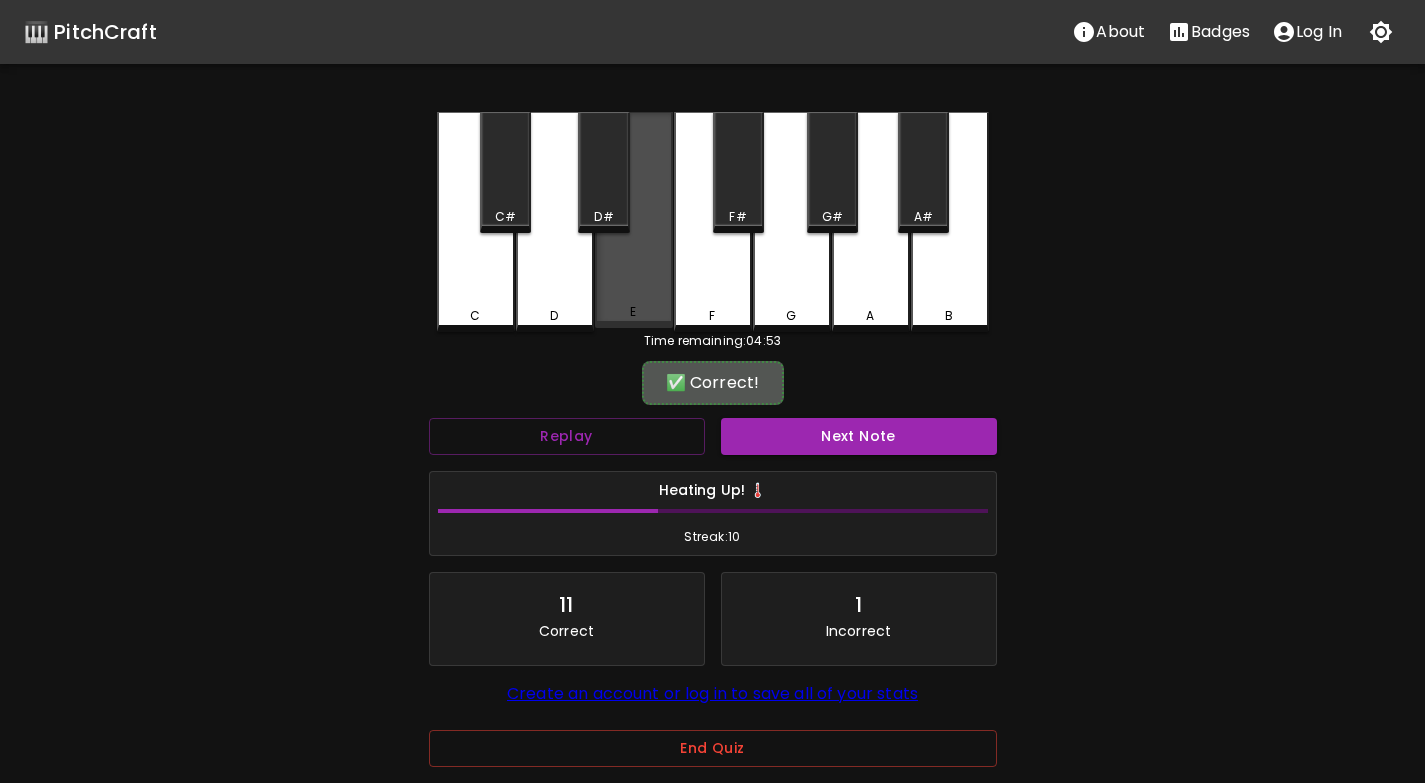 drag, startPoint x: 649, startPoint y: 295, endPoint x: 702, endPoint y: 328, distance: 62.433964 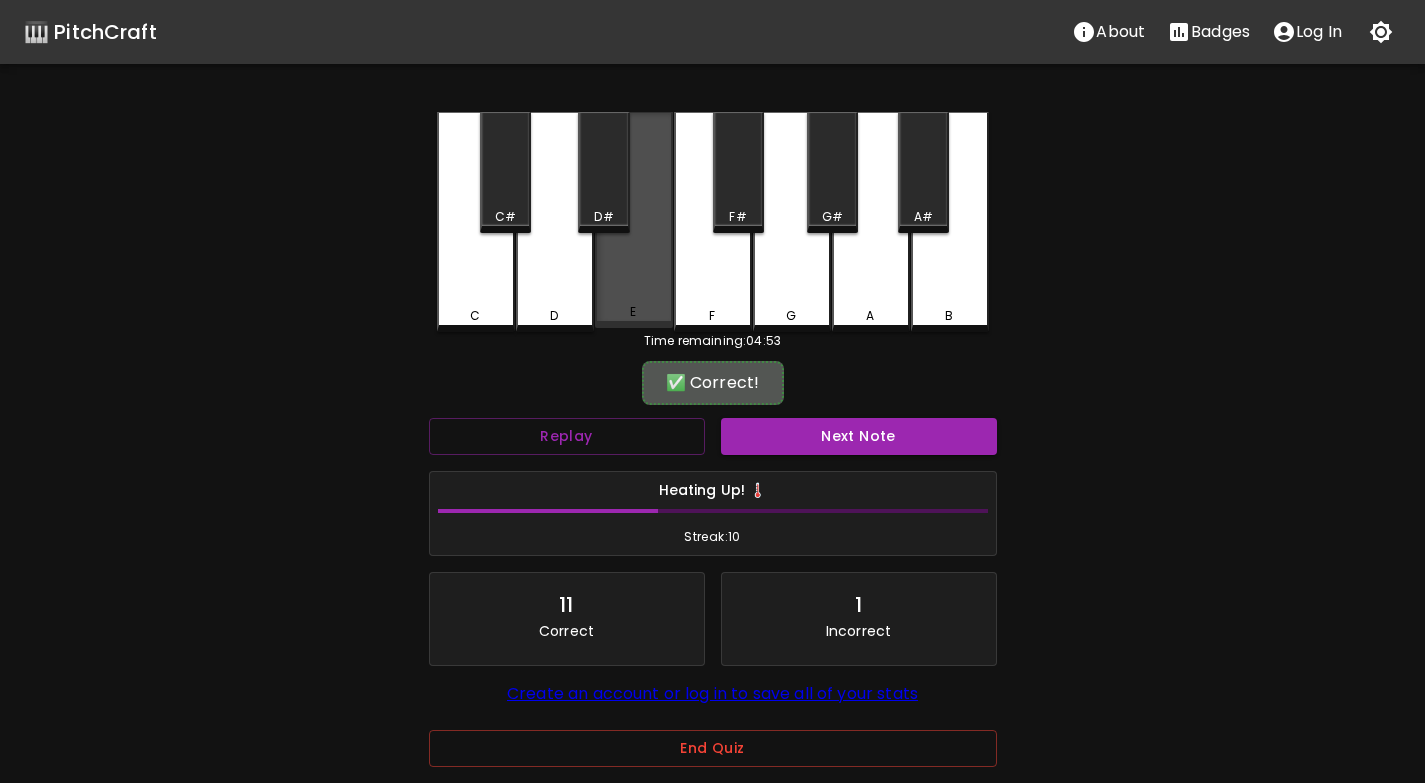 click on "E" at bounding box center (634, 220) 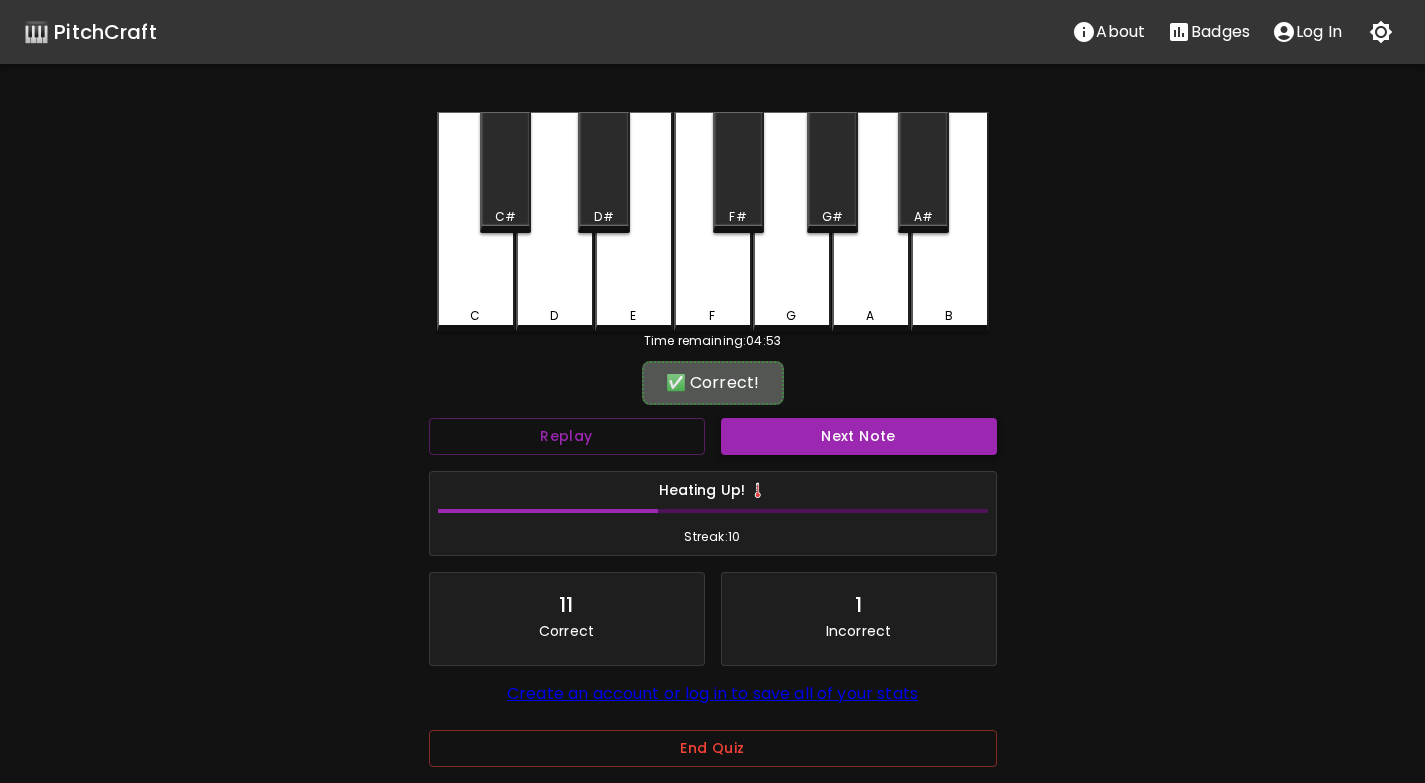 click on "Next Note" at bounding box center [859, 436] 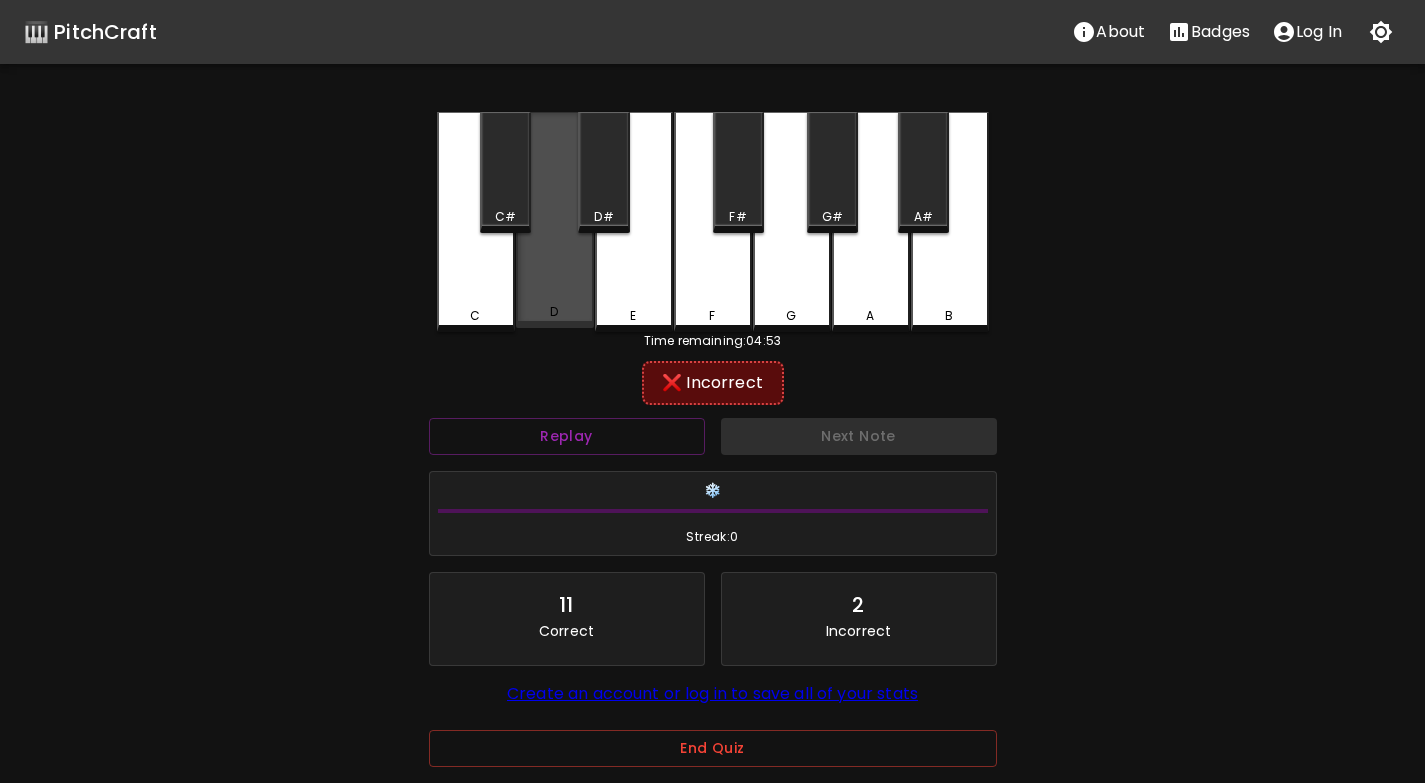 click on "D" at bounding box center [555, 220] 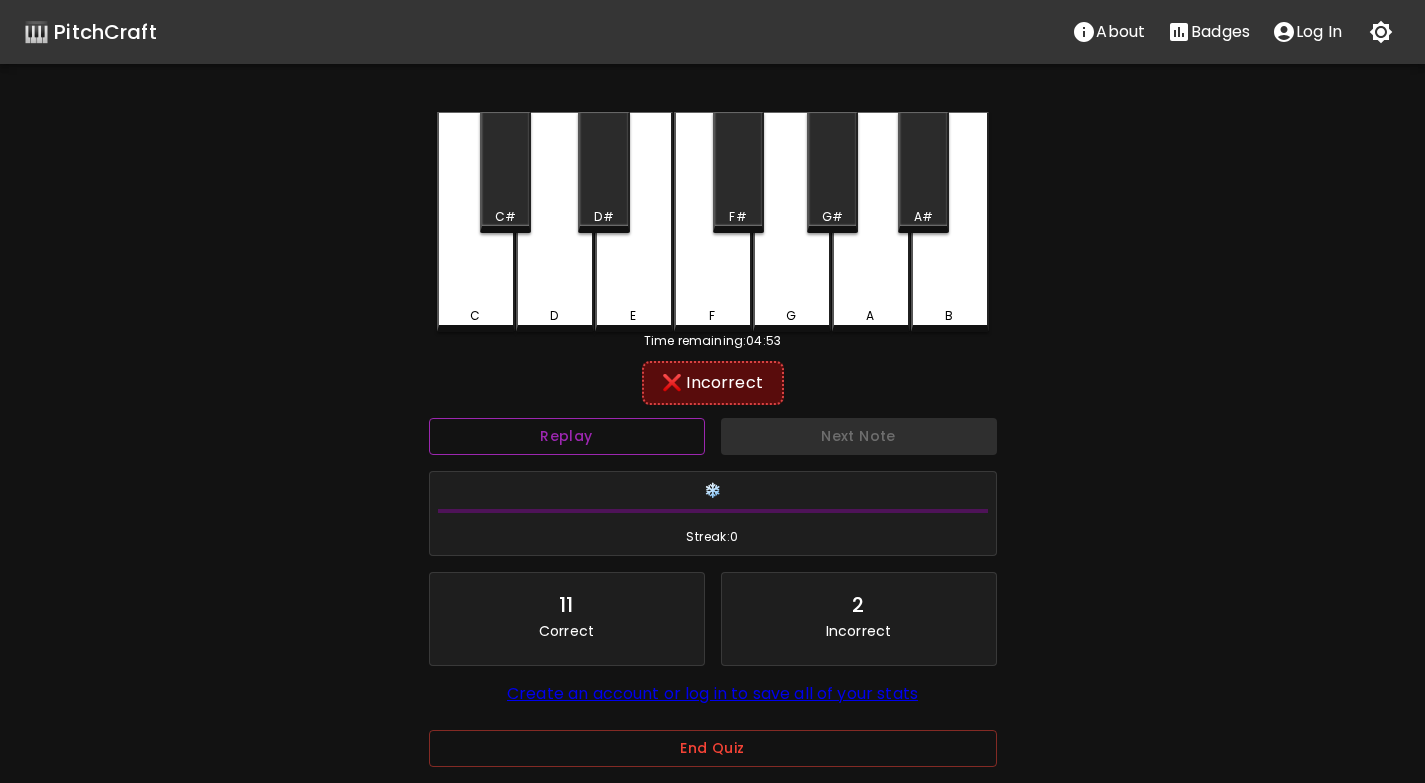 click on "Replay" at bounding box center [567, 436] 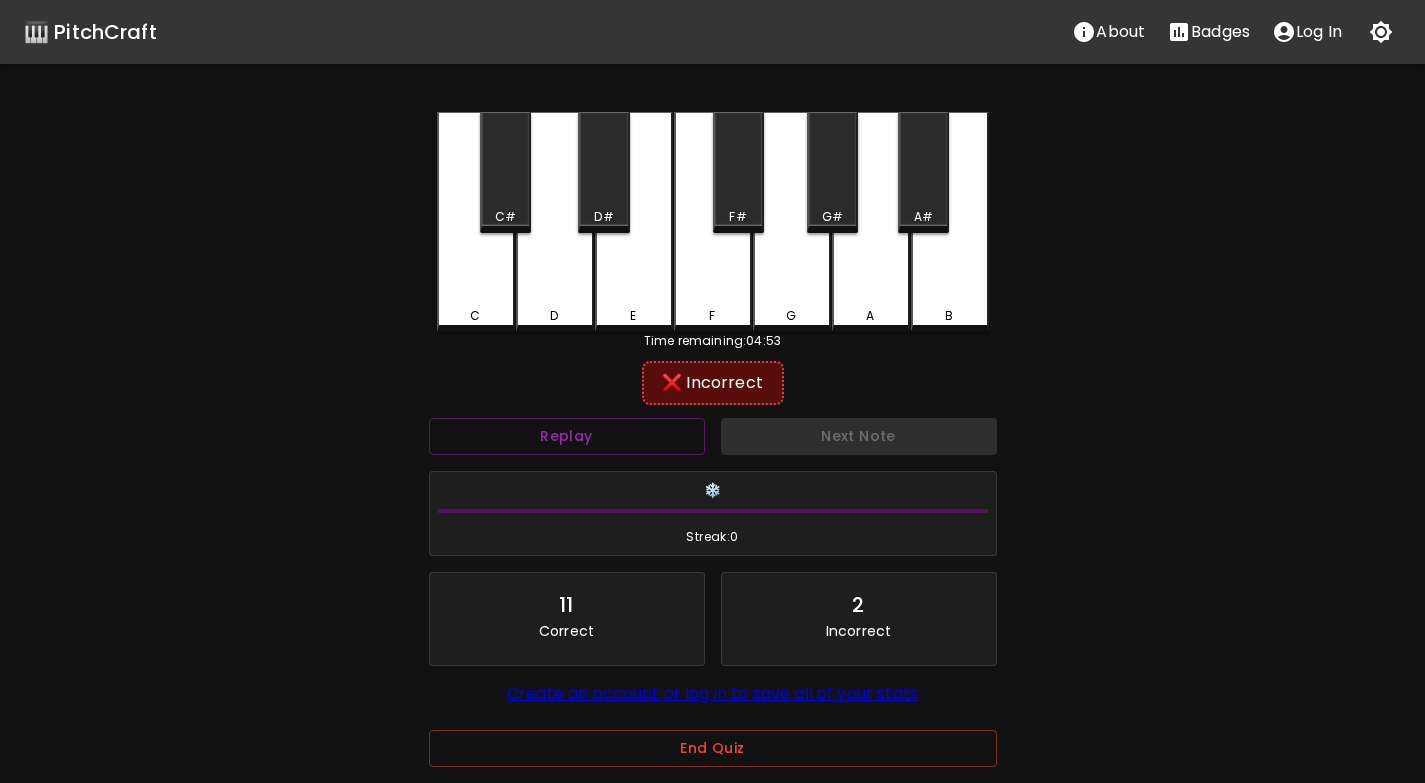 click on "Next Note" at bounding box center (859, 436) 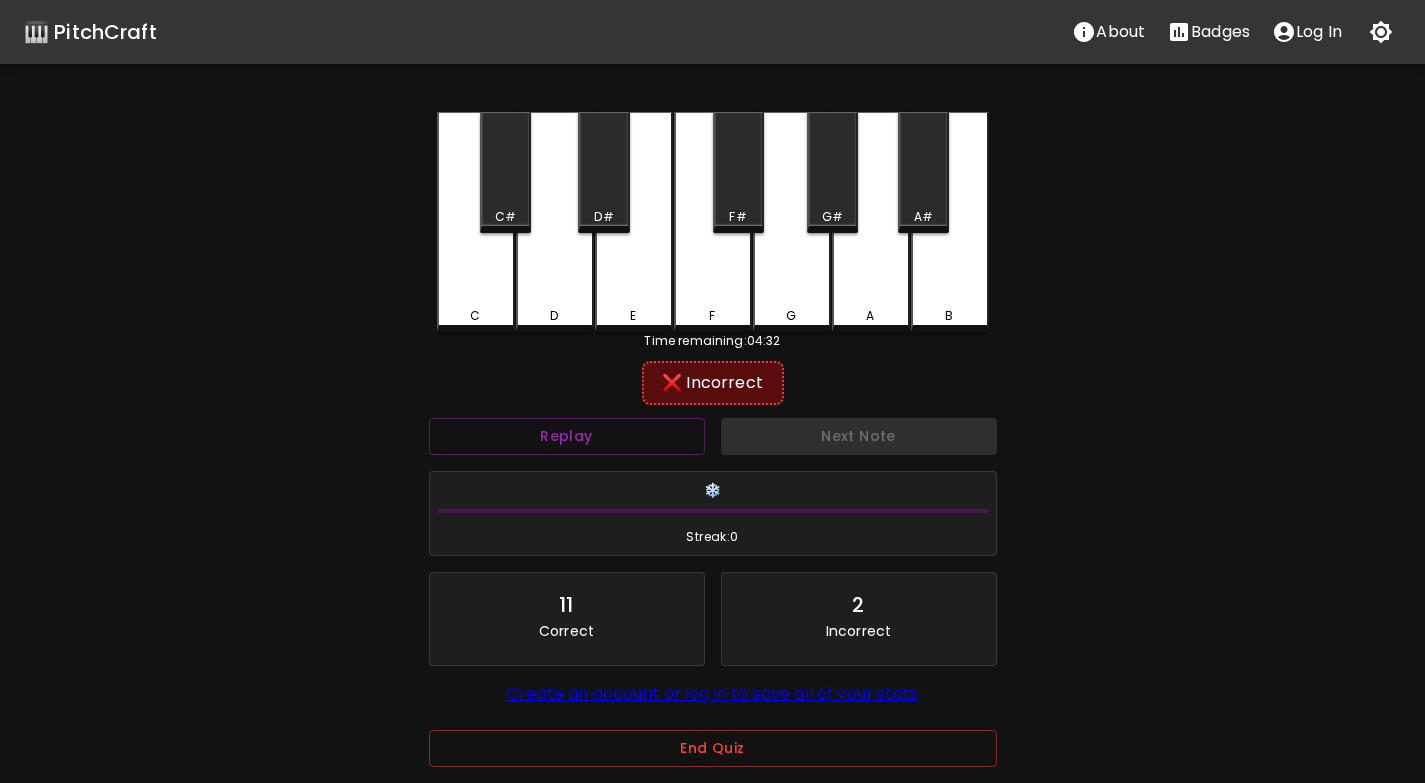 click on "C" at bounding box center [476, 222] 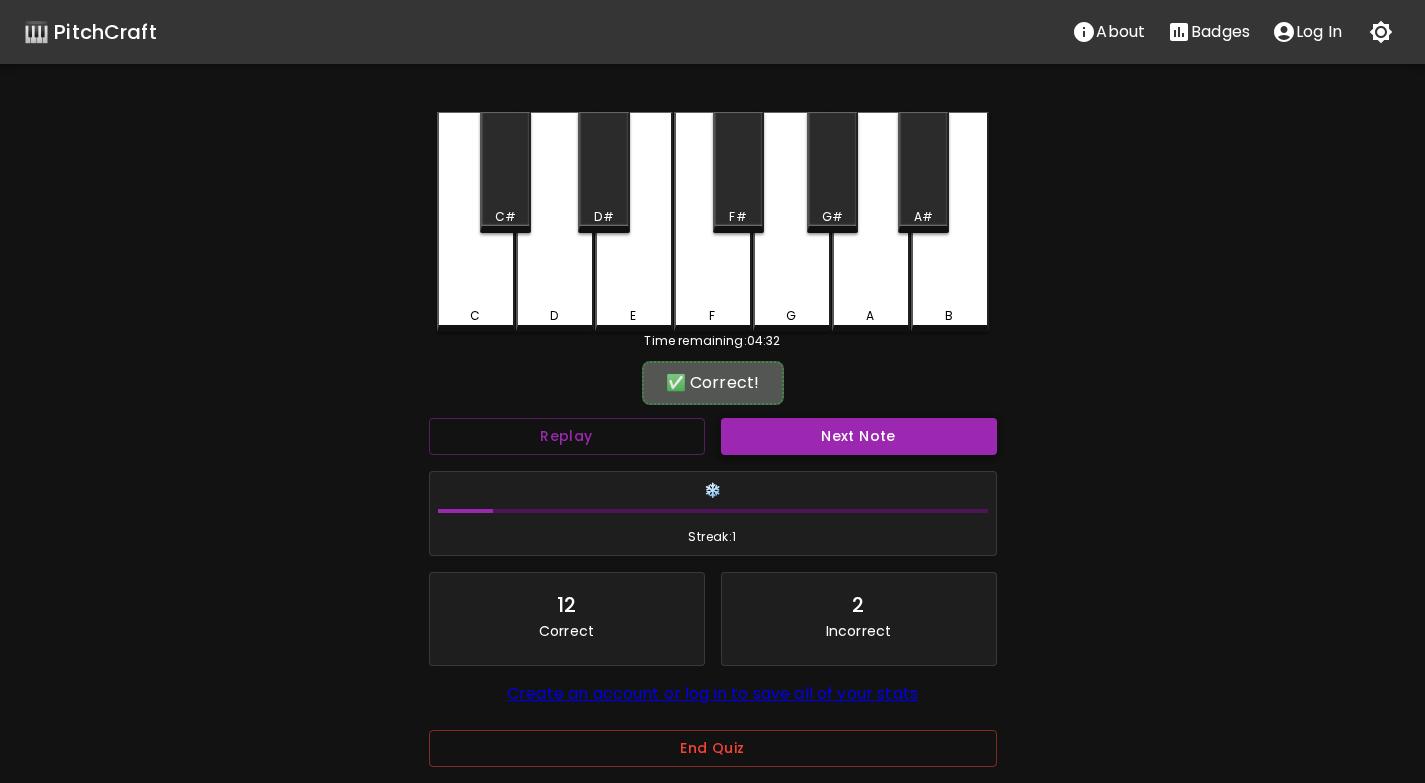 click on "Next Note" at bounding box center [859, 436] 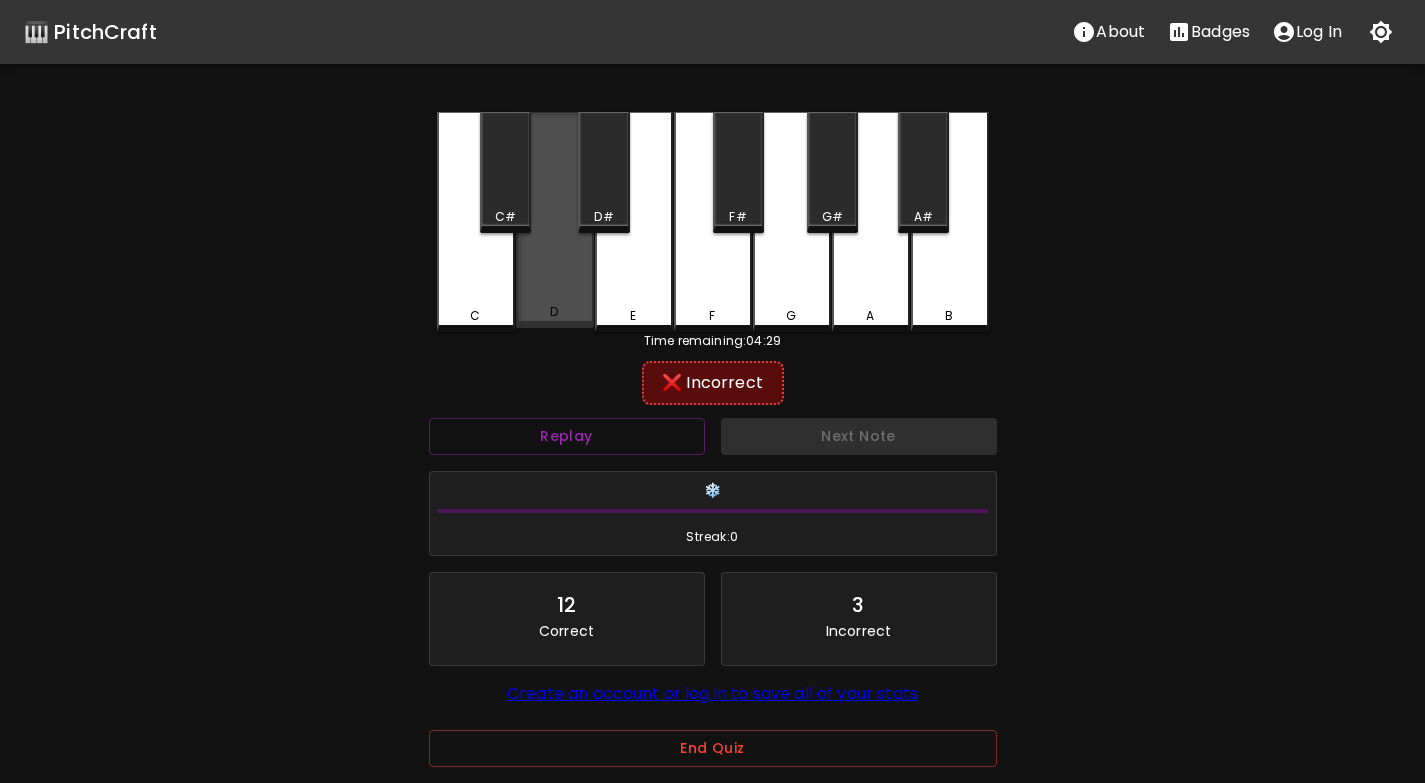 click on "D" at bounding box center [555, 220] 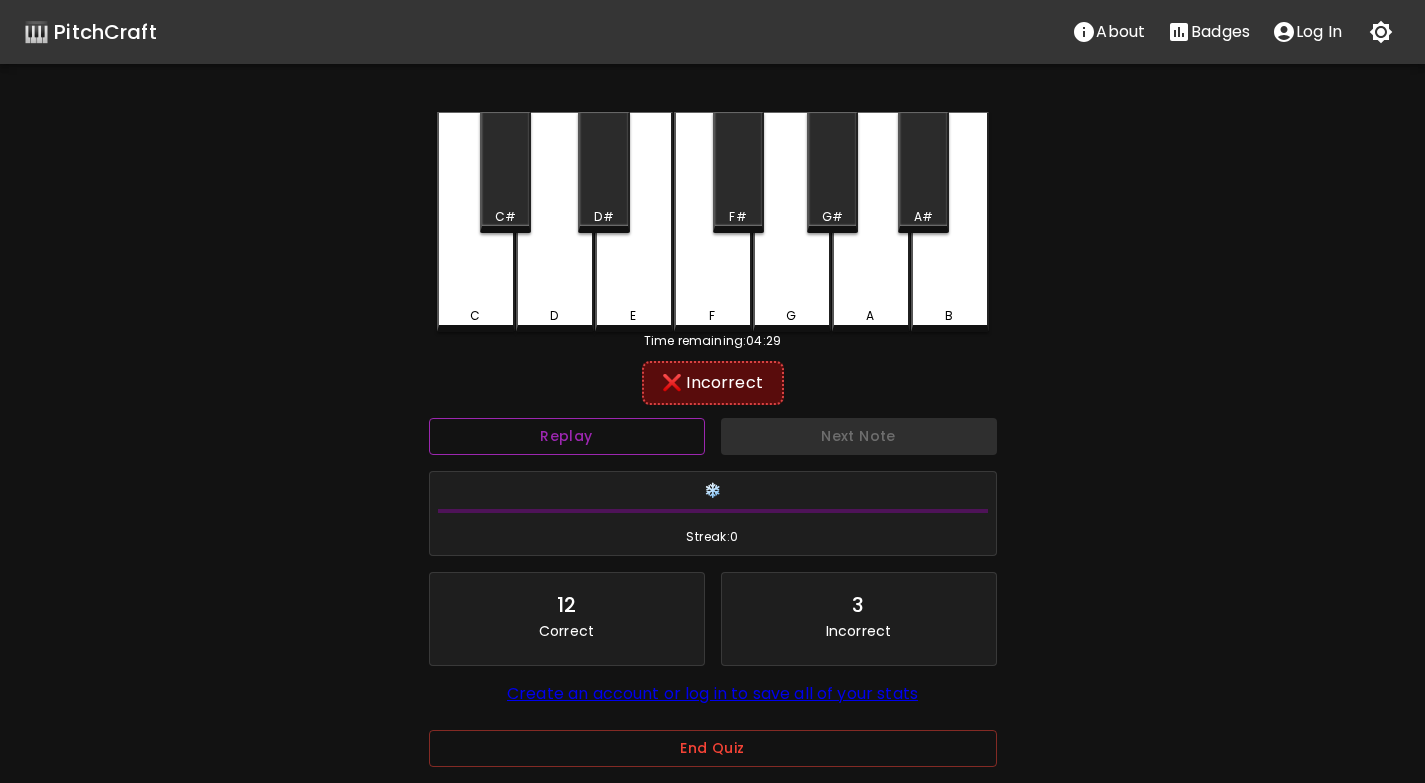 click on "Replay" at bounding box center [567, 436] 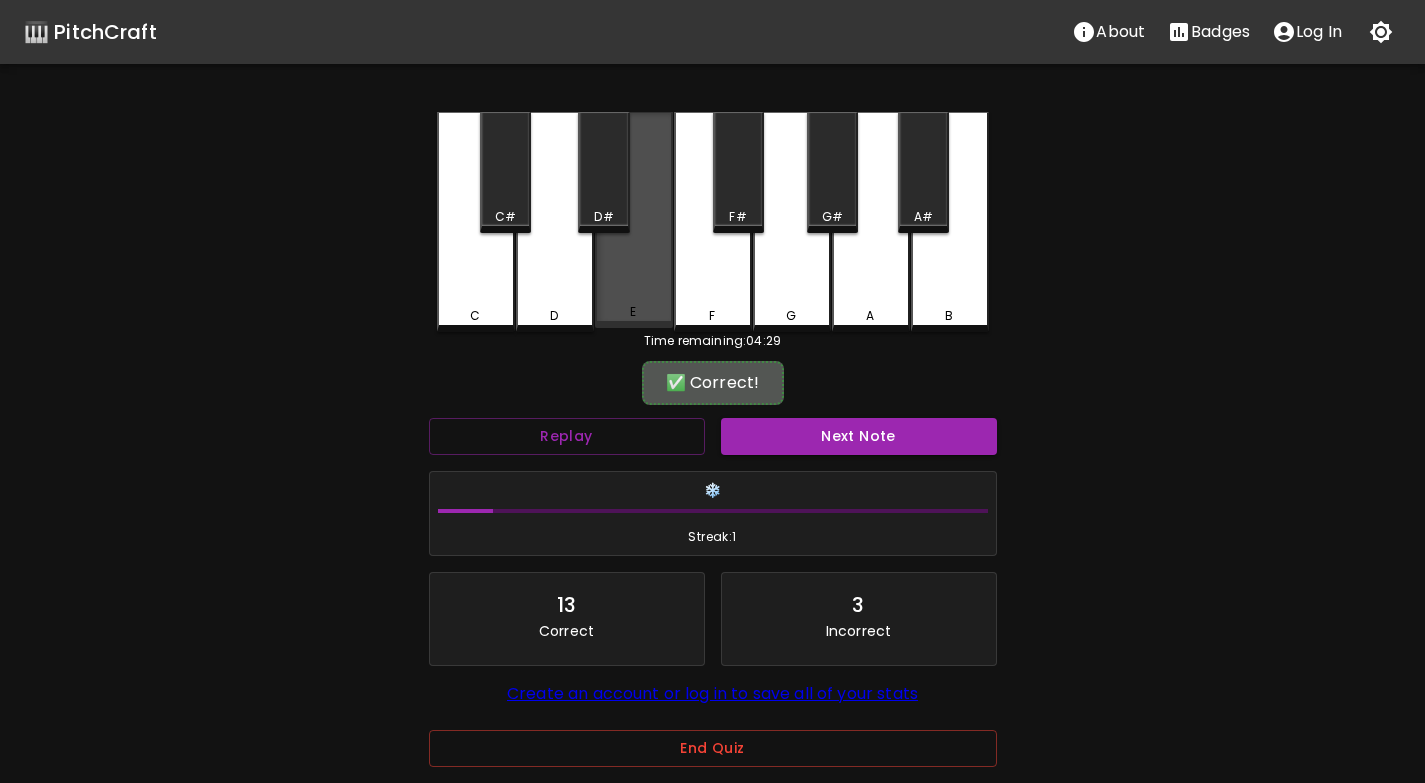 click on "E" at bounding box center (634, 220) 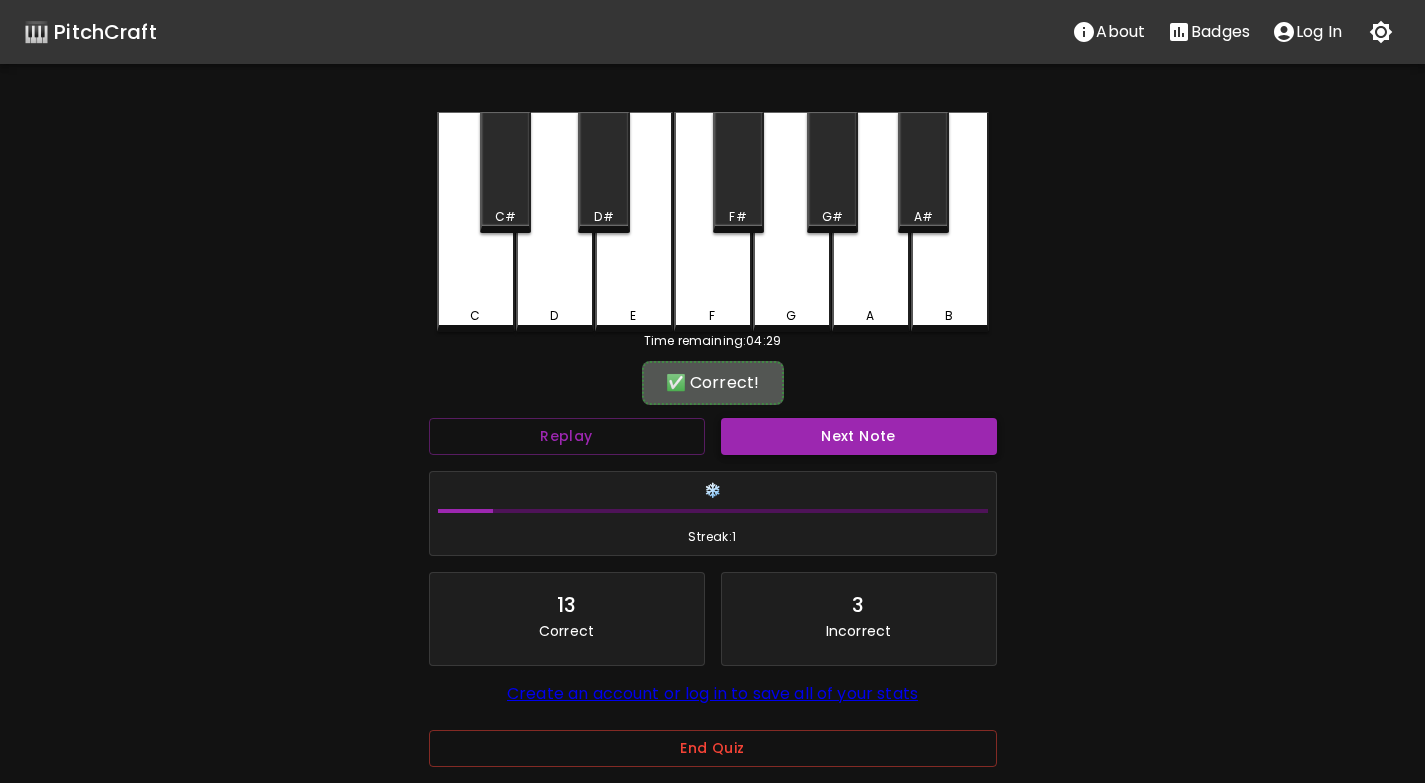 click on "Next Note" at bounding box center [859, 436] 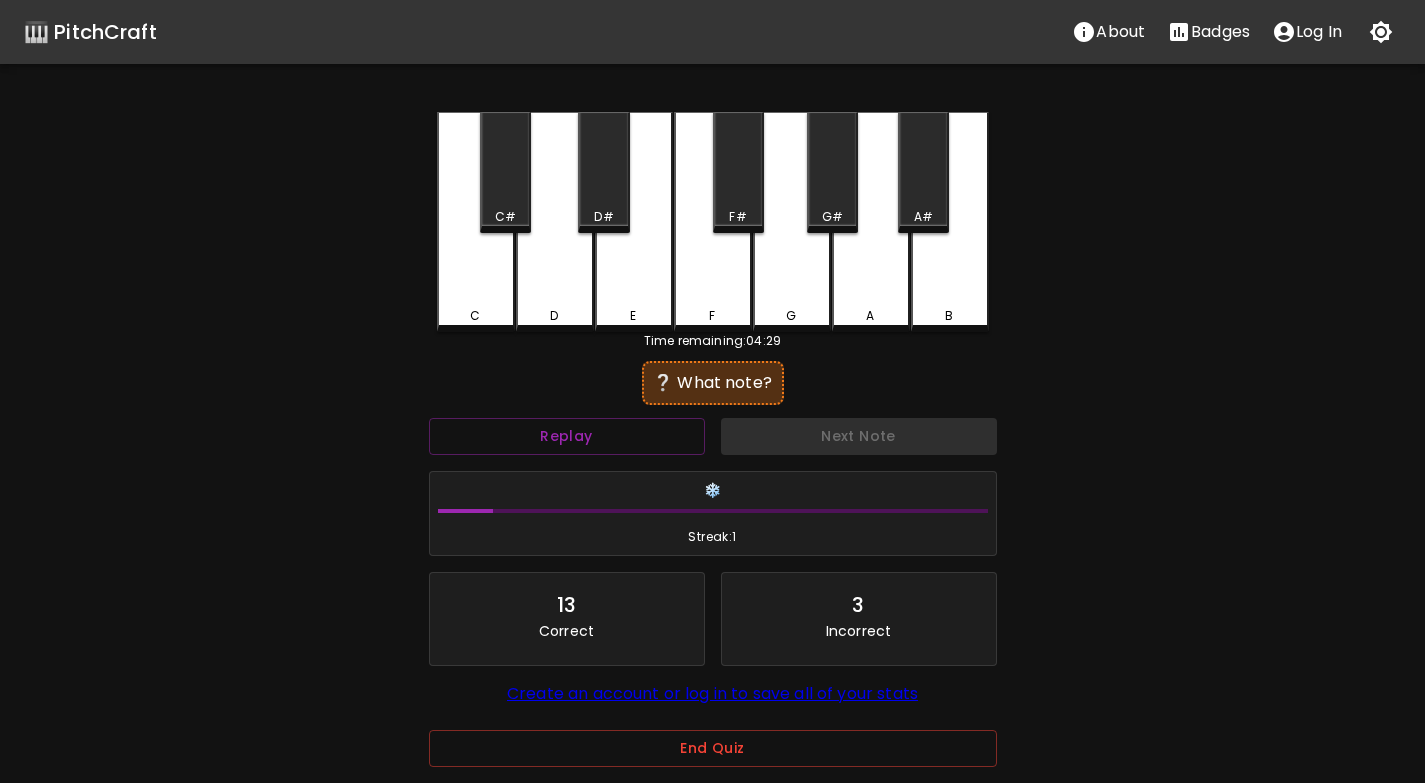 click on "C" at bounding box center (476, 222) 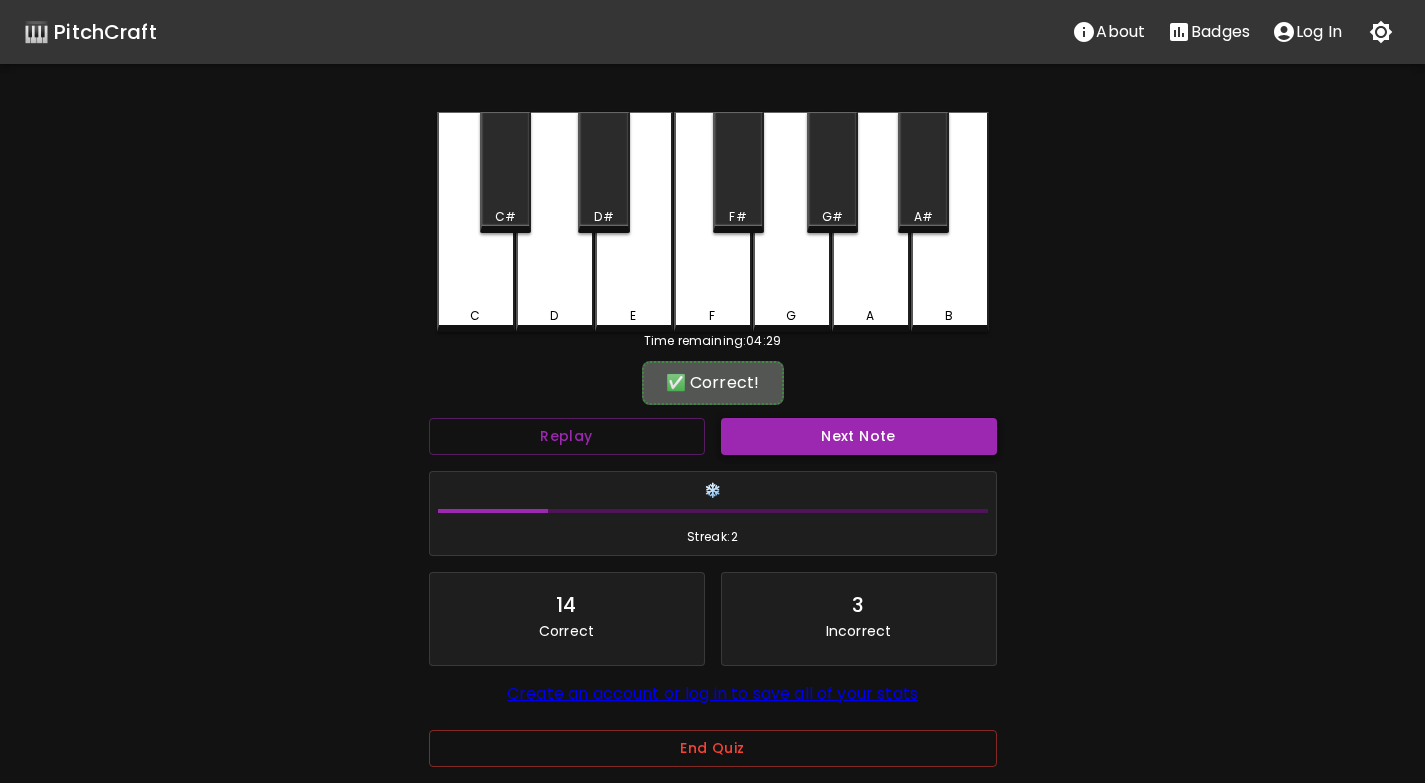 click on "Next Note" at bounding box center (859, 436) 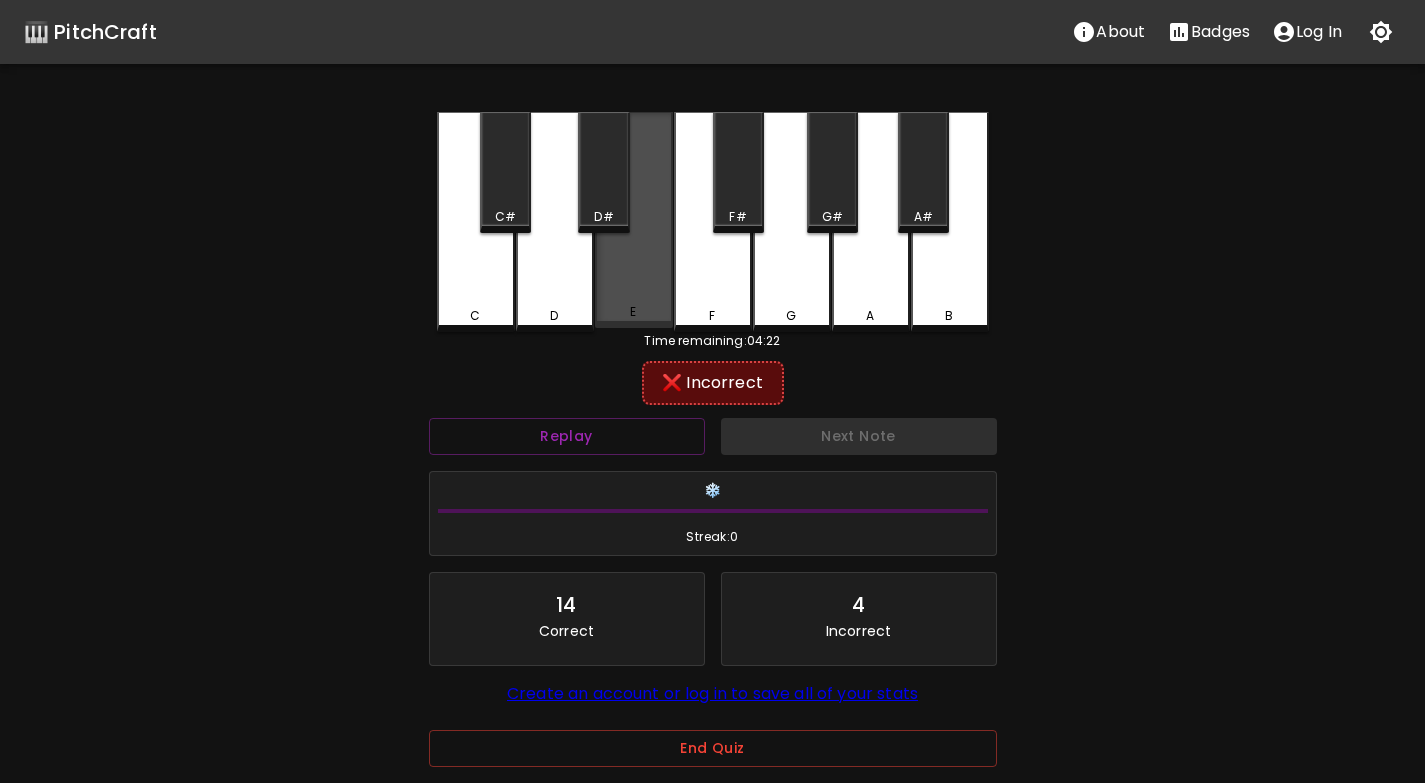 click on "E" at bounding box center [634, 312] 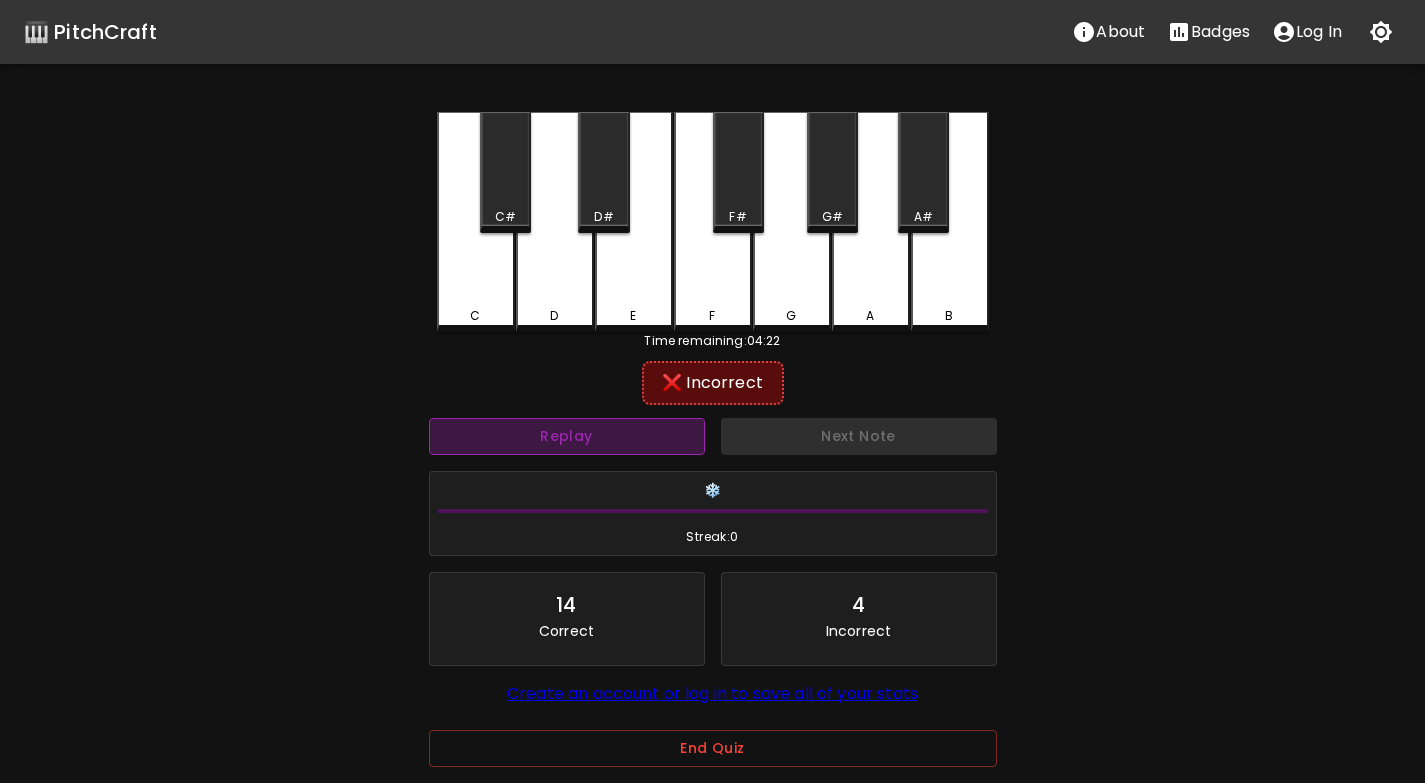 click on "Replay" at bounding box center (567, 436) 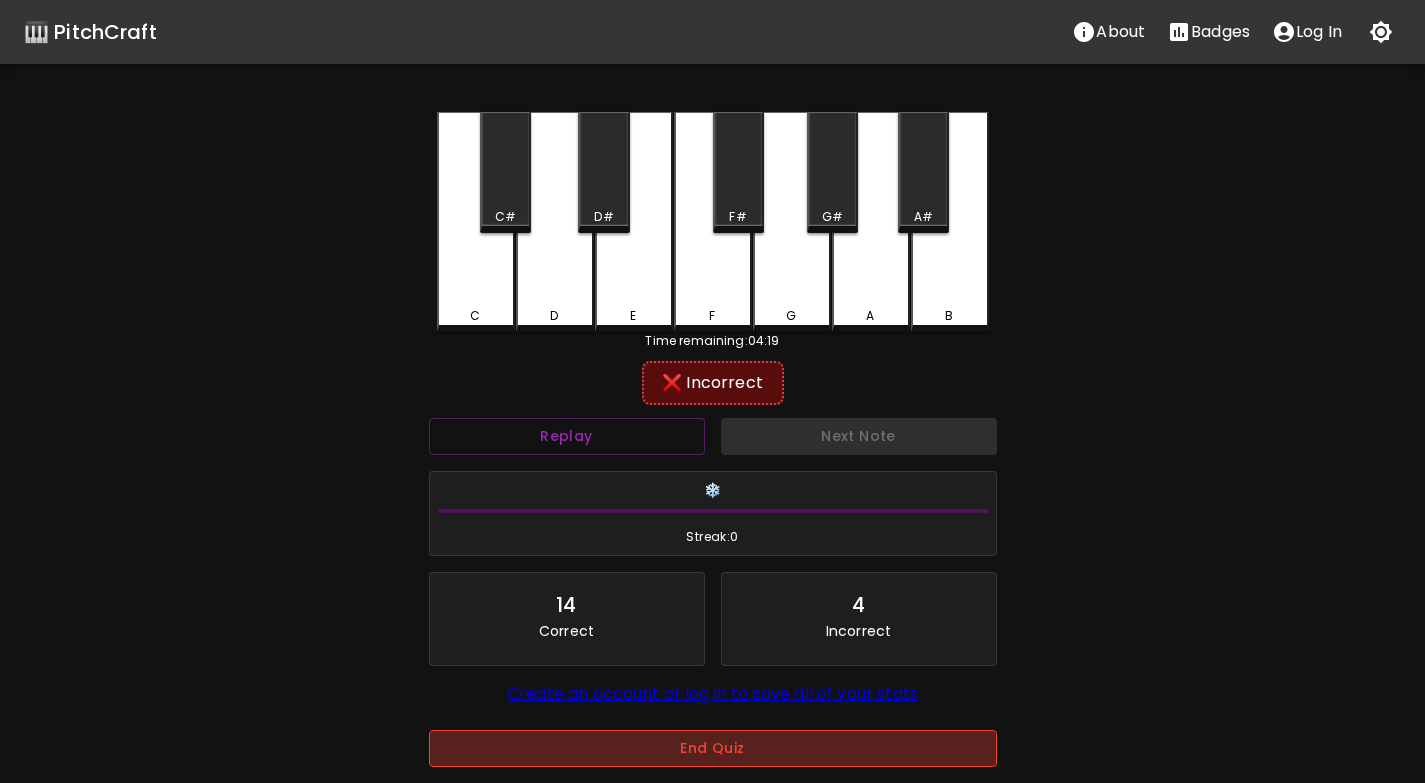 click on "End Quiz" at bounding box center [713, 748] 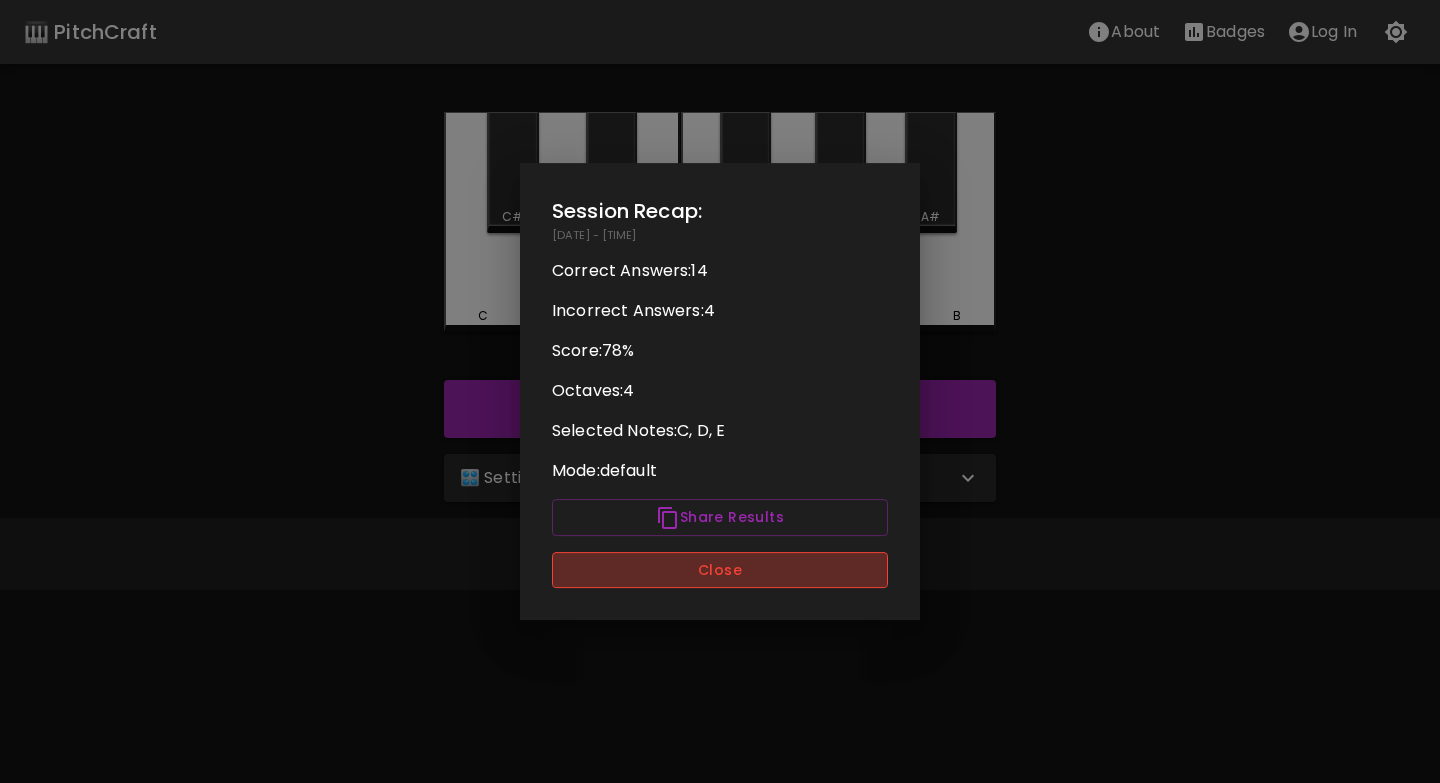 click on "Close" at bounding box center [720, 570] 